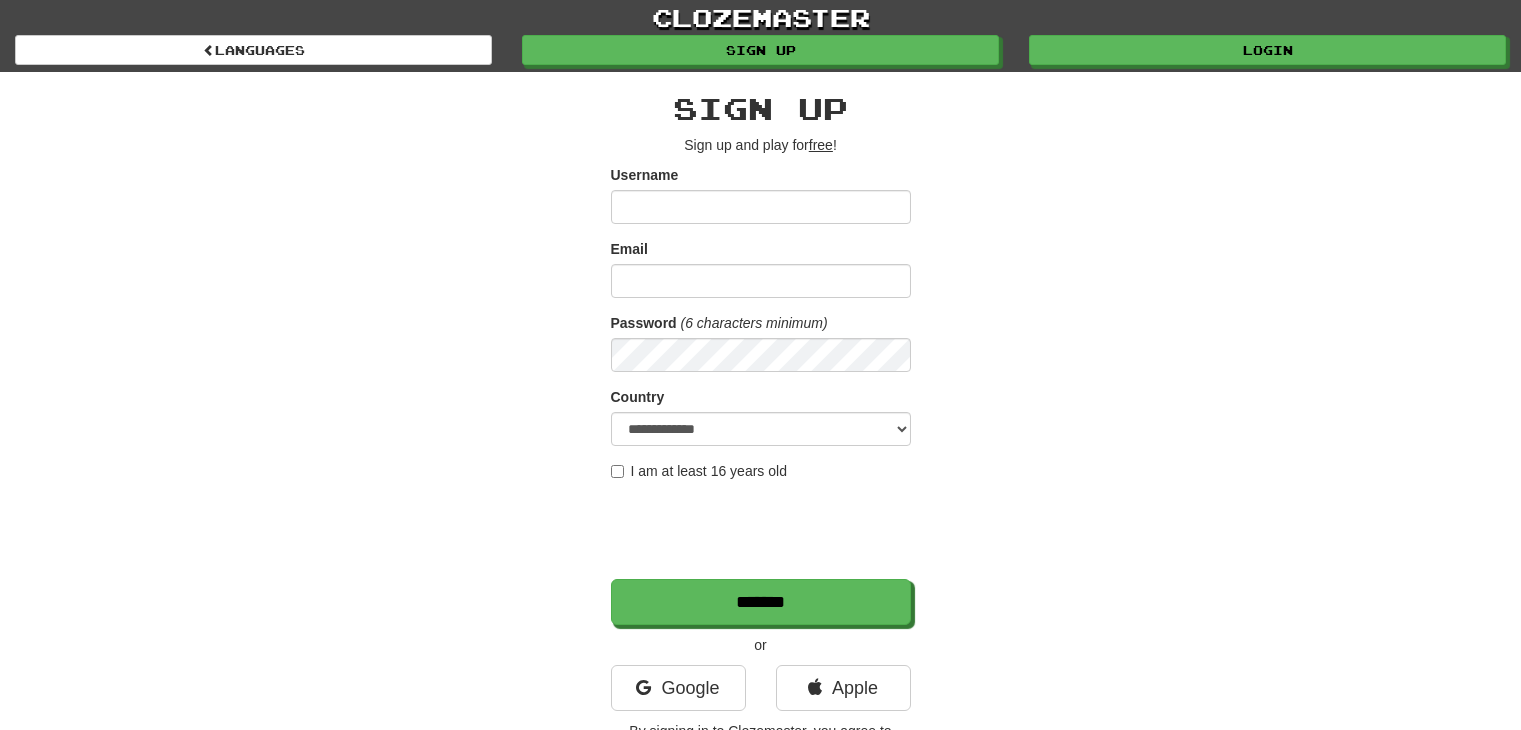 scroll, scrollTop: 0, scrollLeft: 0, axis: both 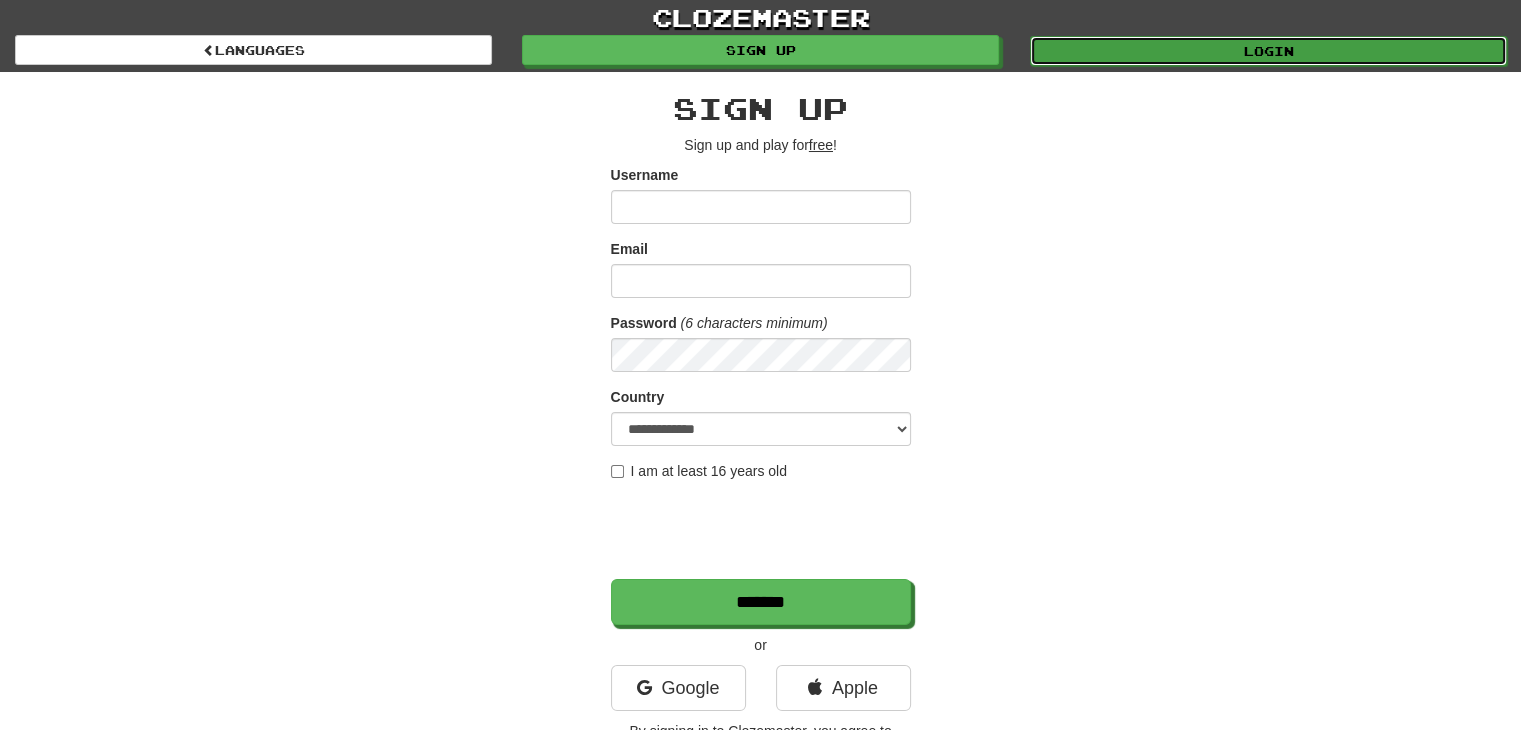 click on "Login" at bounding box center (1268, 51) 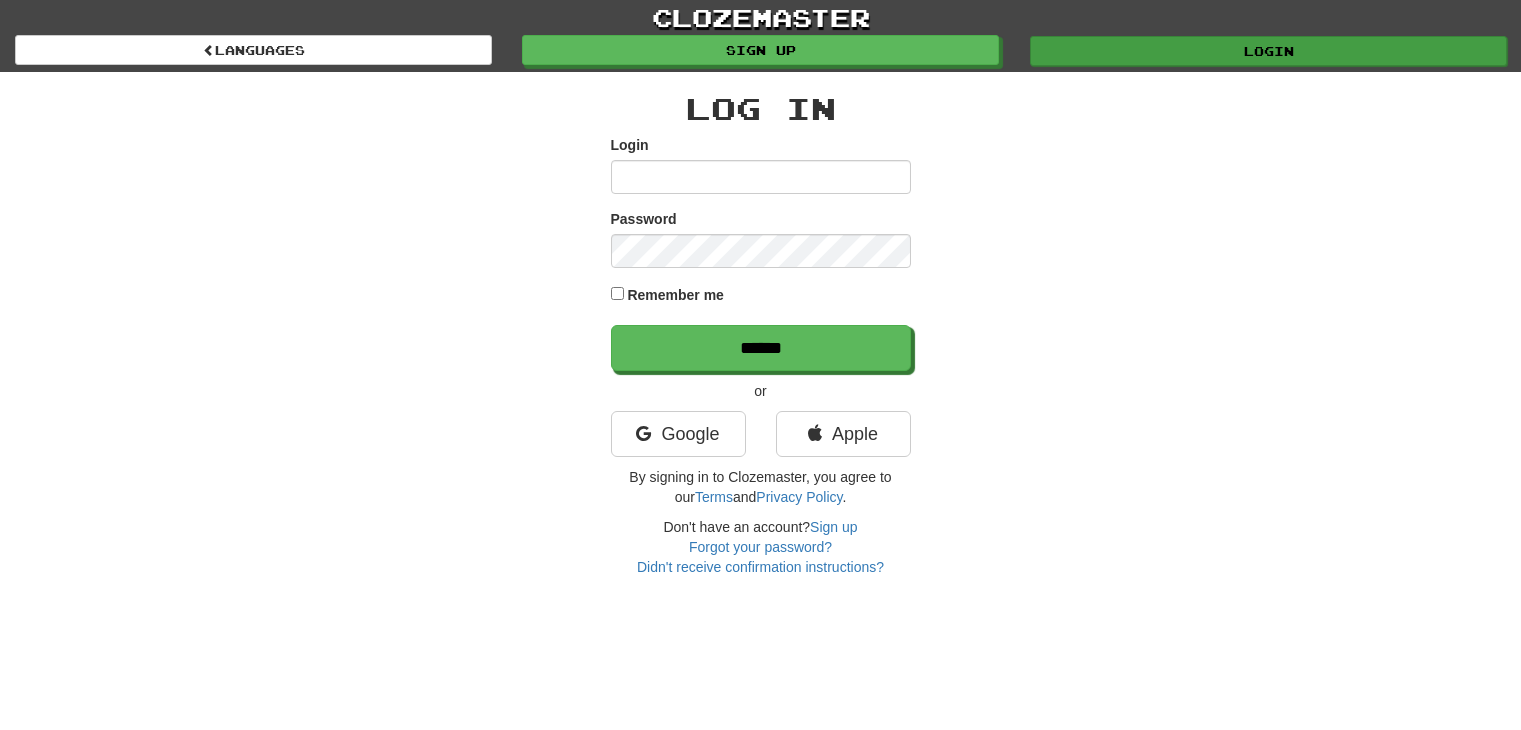 scroll, scrollTop: 0, scrollLeft: 0, axis: both 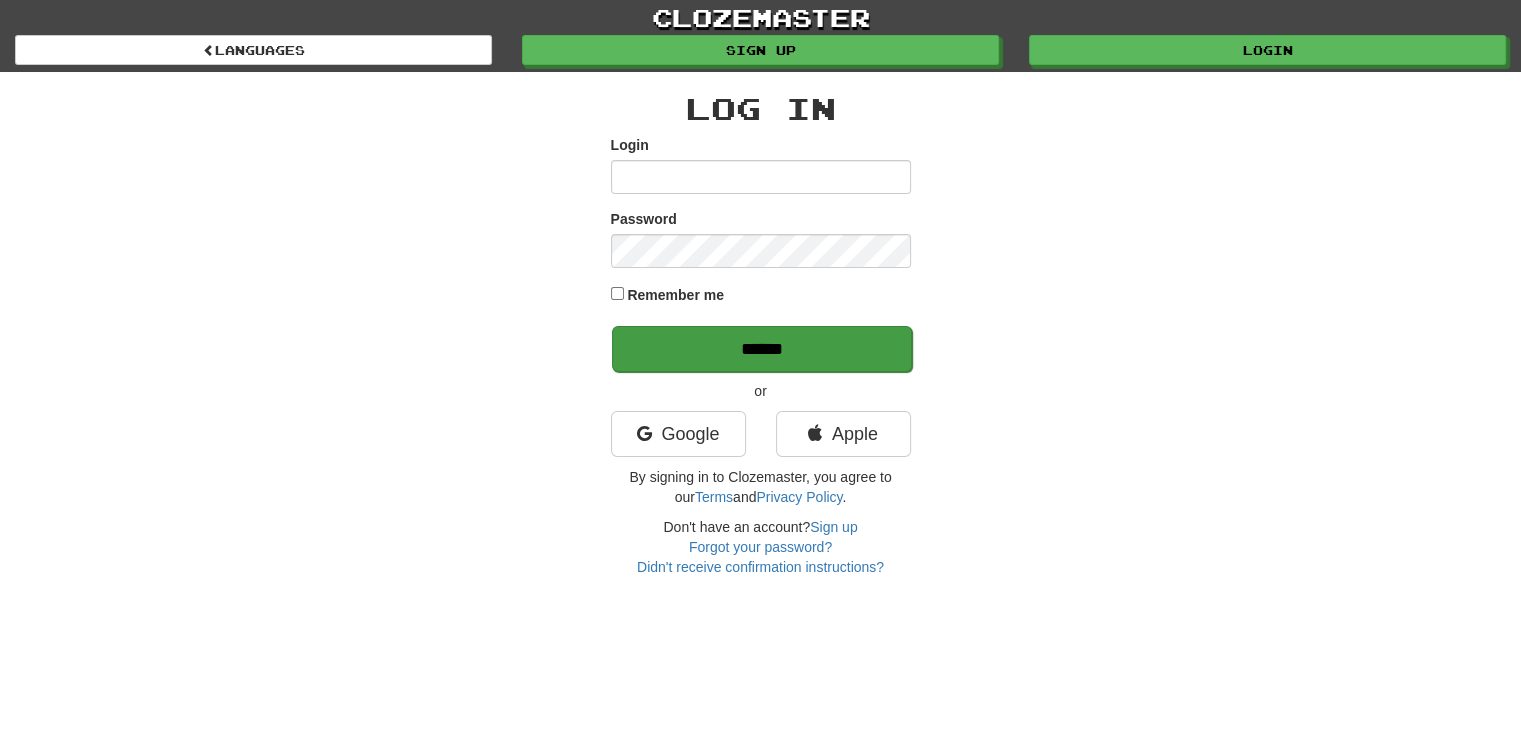 type on "**********" 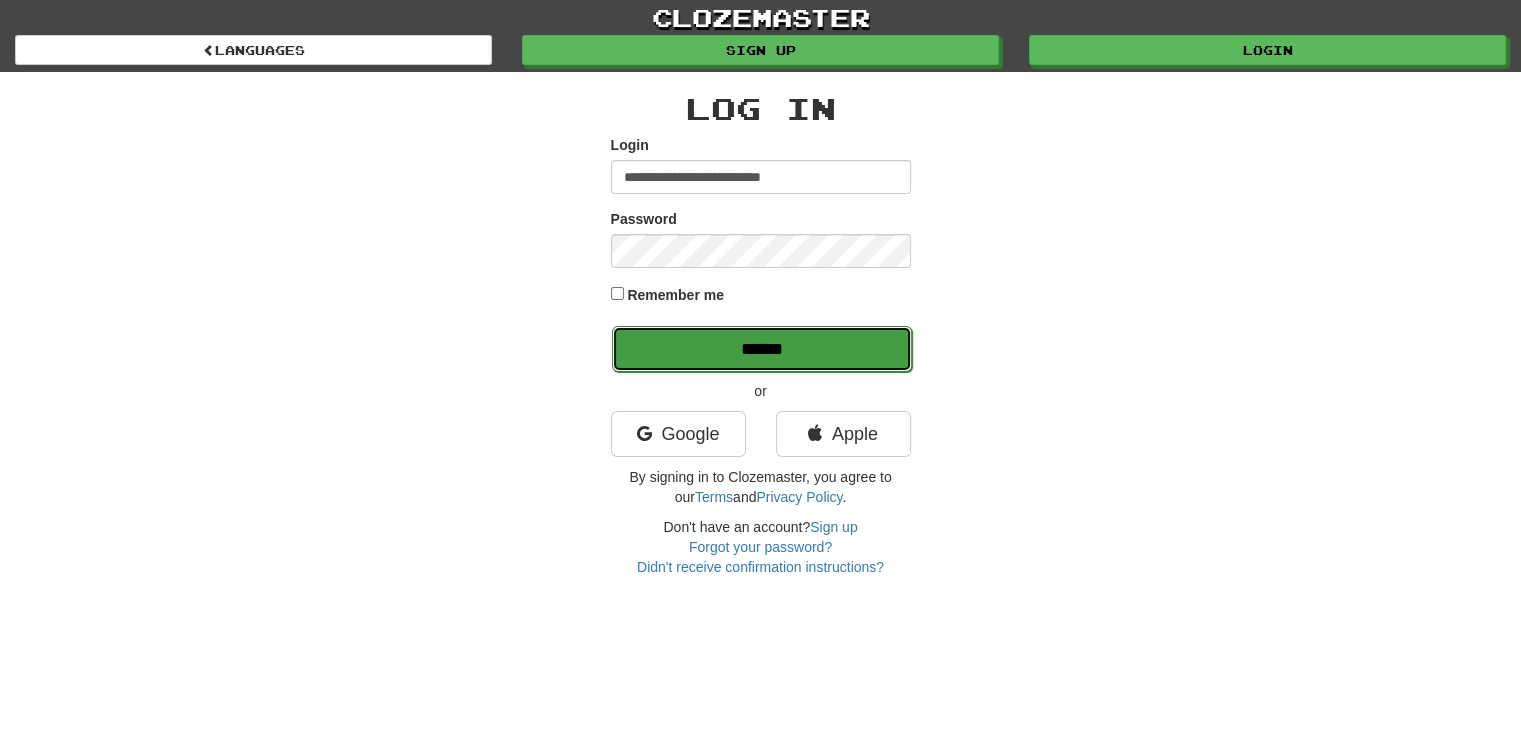 click on "******" at bounding box center [762, 349] 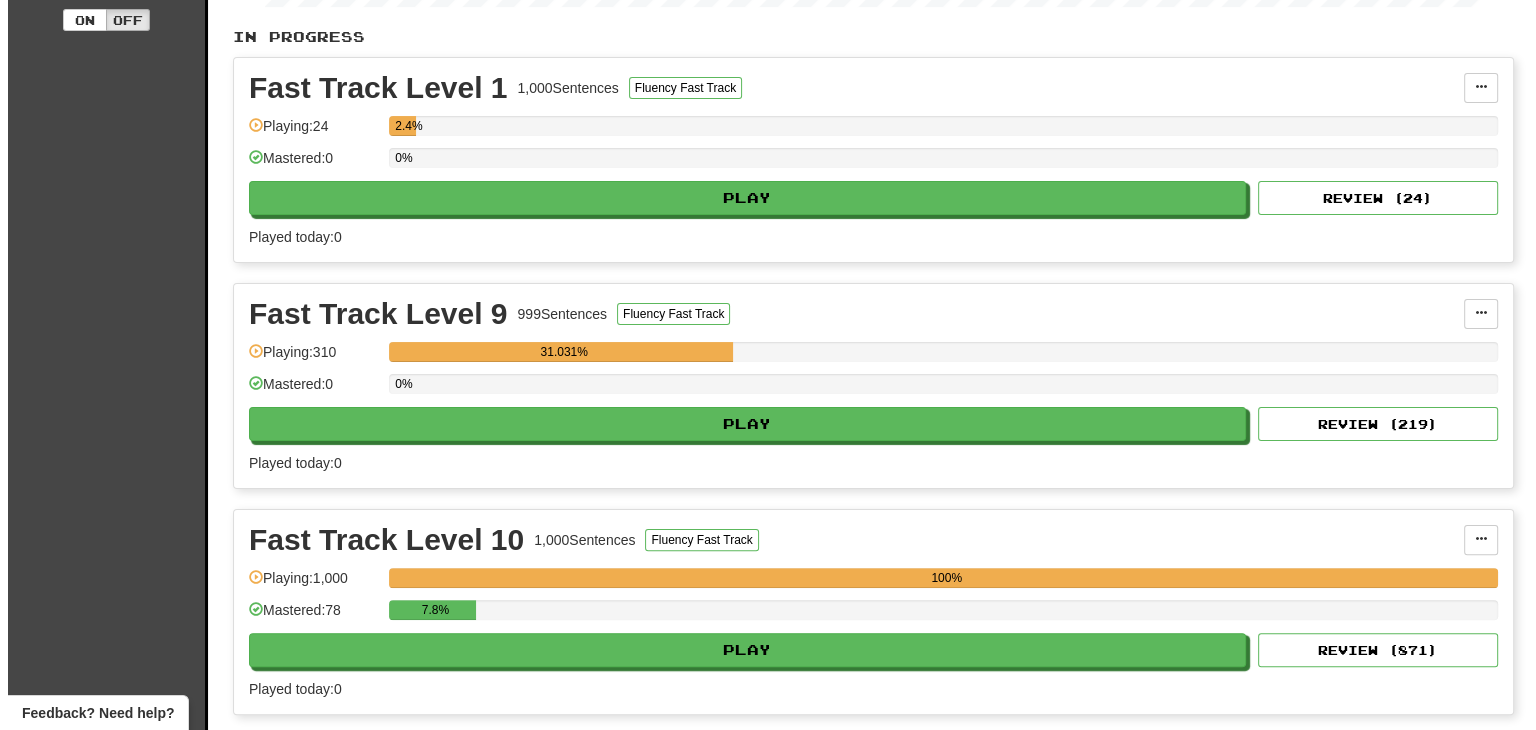 scroll, scrollTop: 406, scrollLeft: 0, axis: vertical 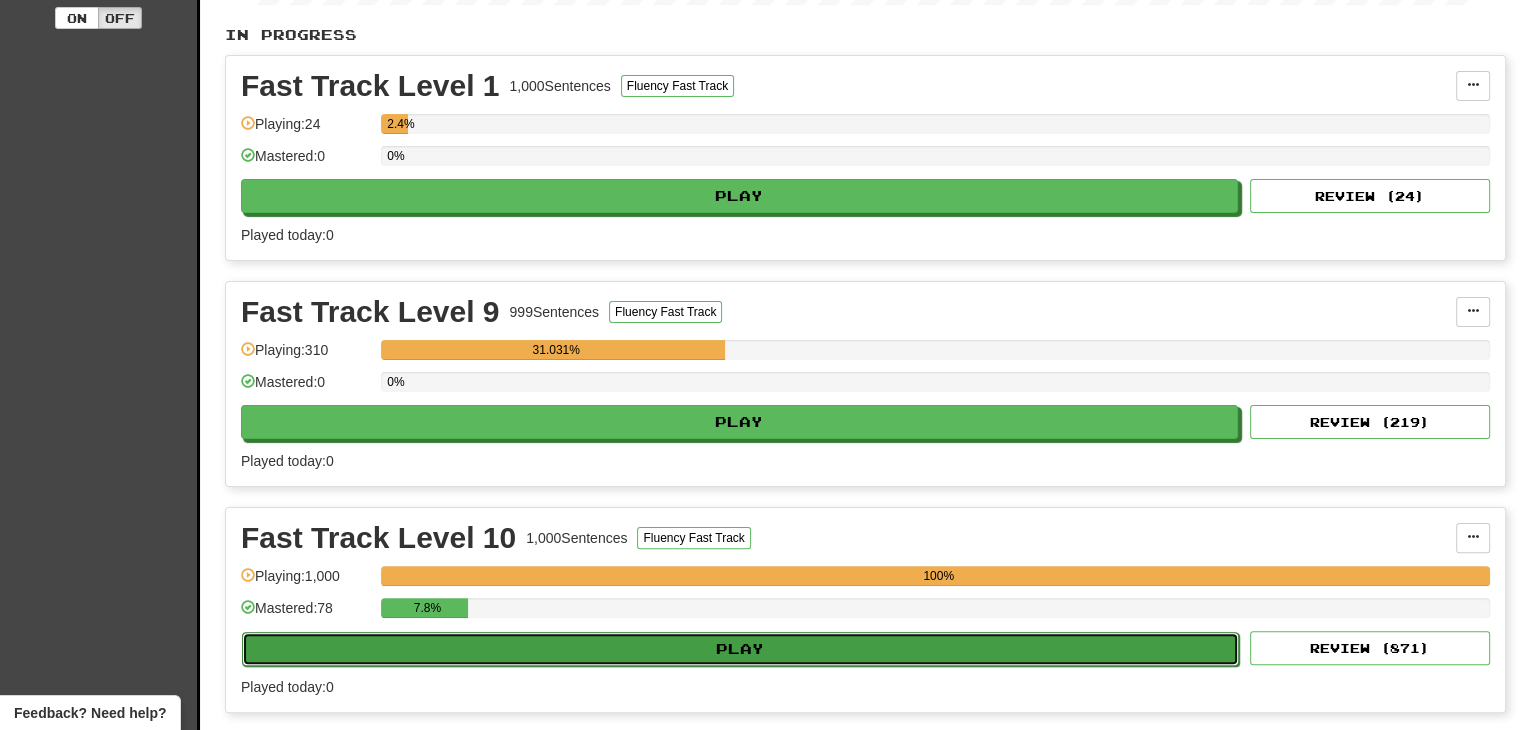 click on "Play" at bounding box center [740, 649] 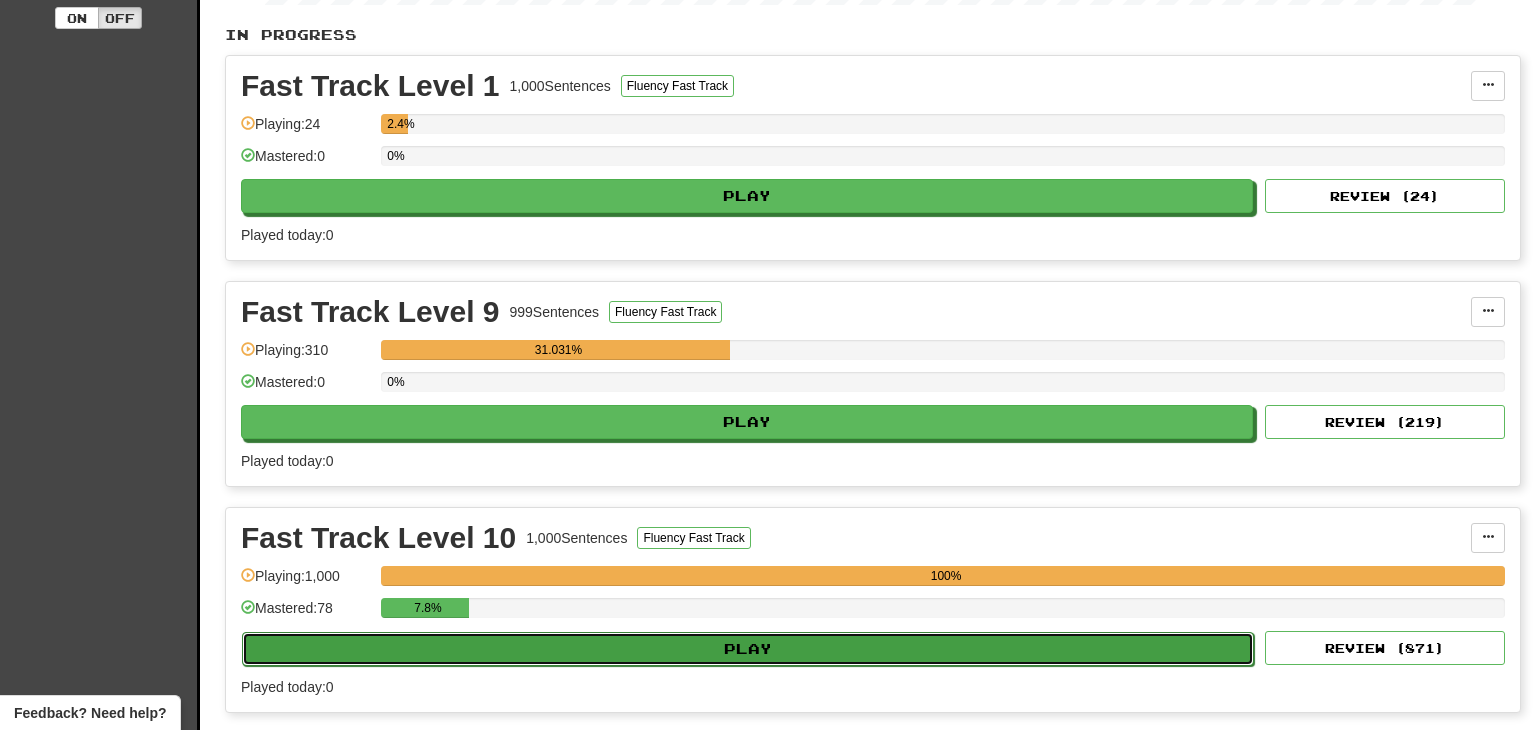select on "**" 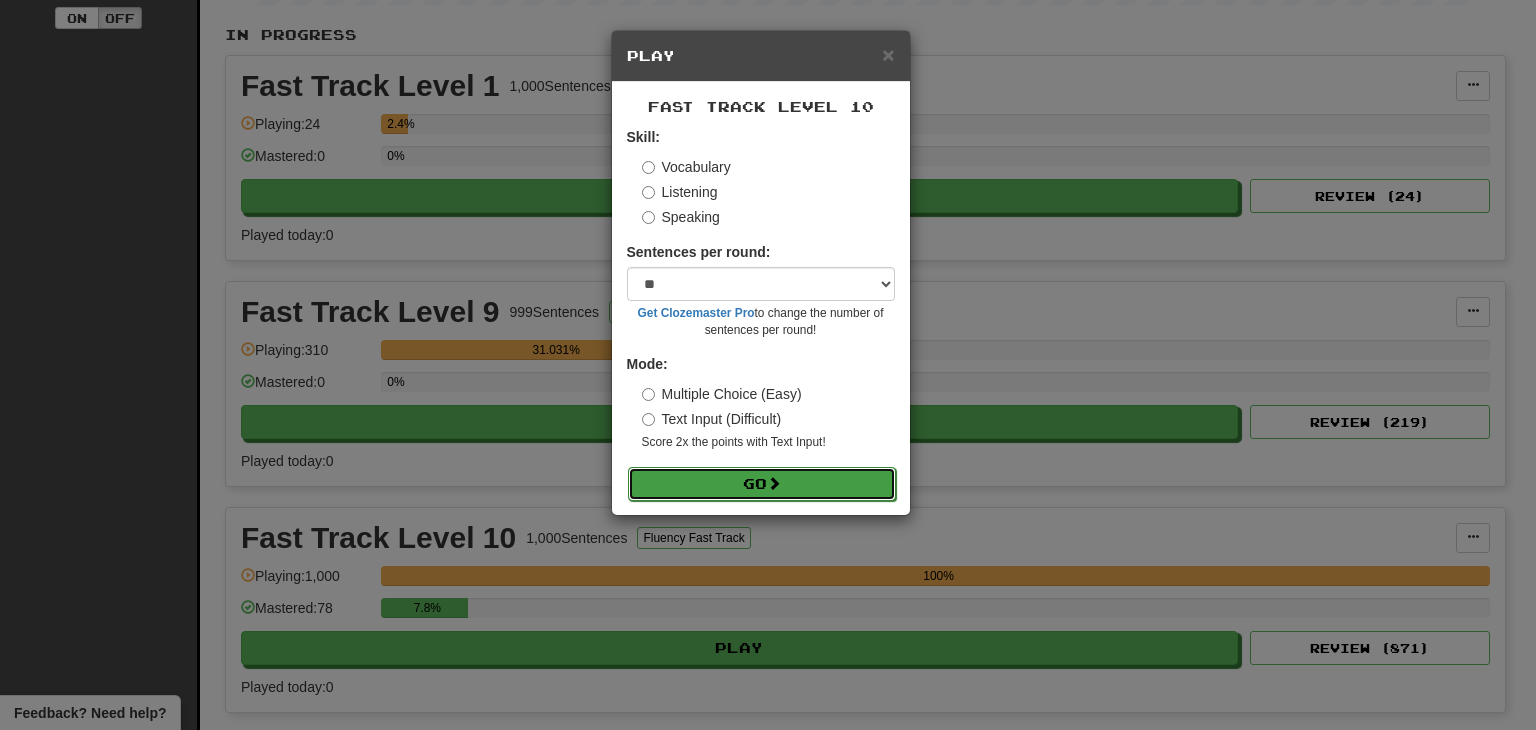 click on "Go" at bounding box center (762, 484) 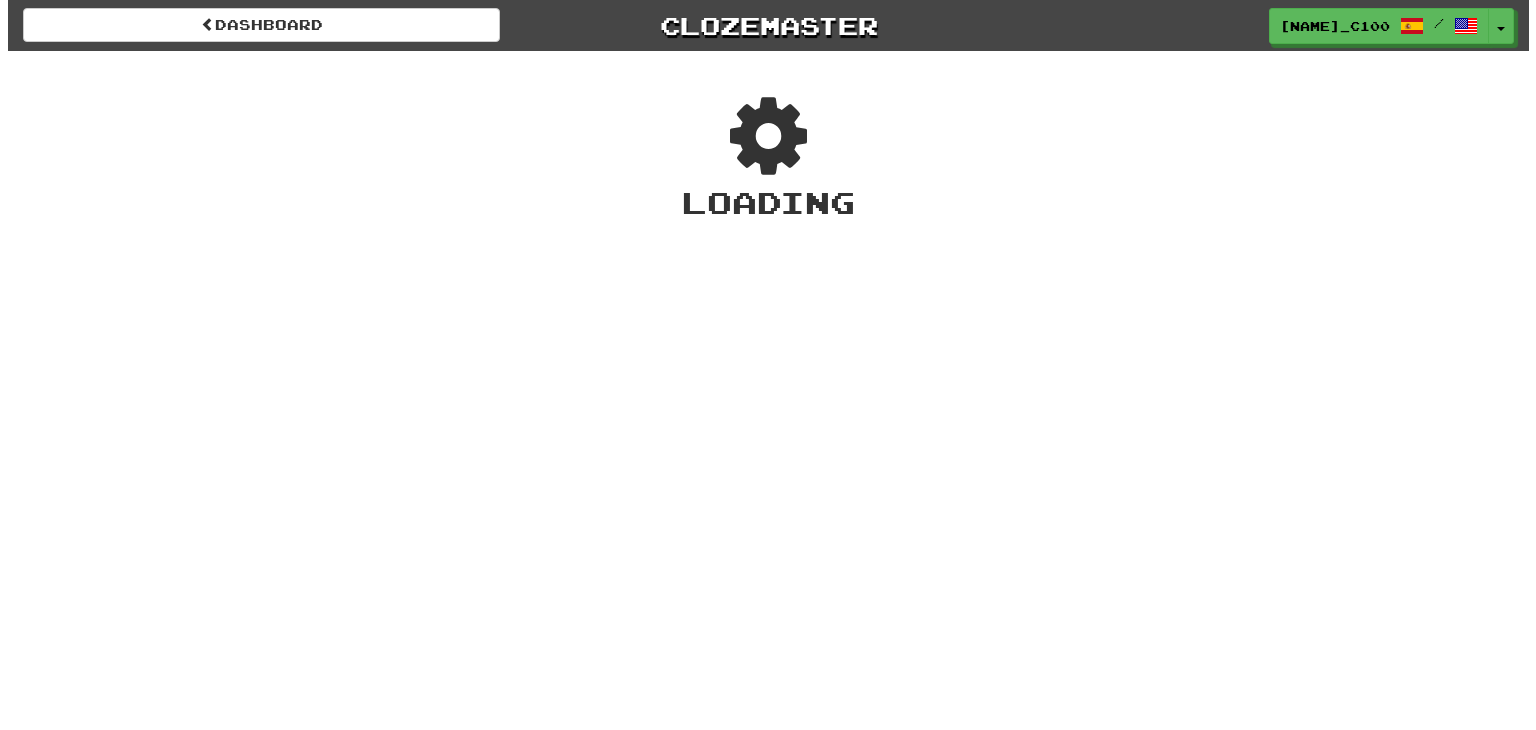 scroll, scrollTop: 0, scrollLeft: 0, axis: both 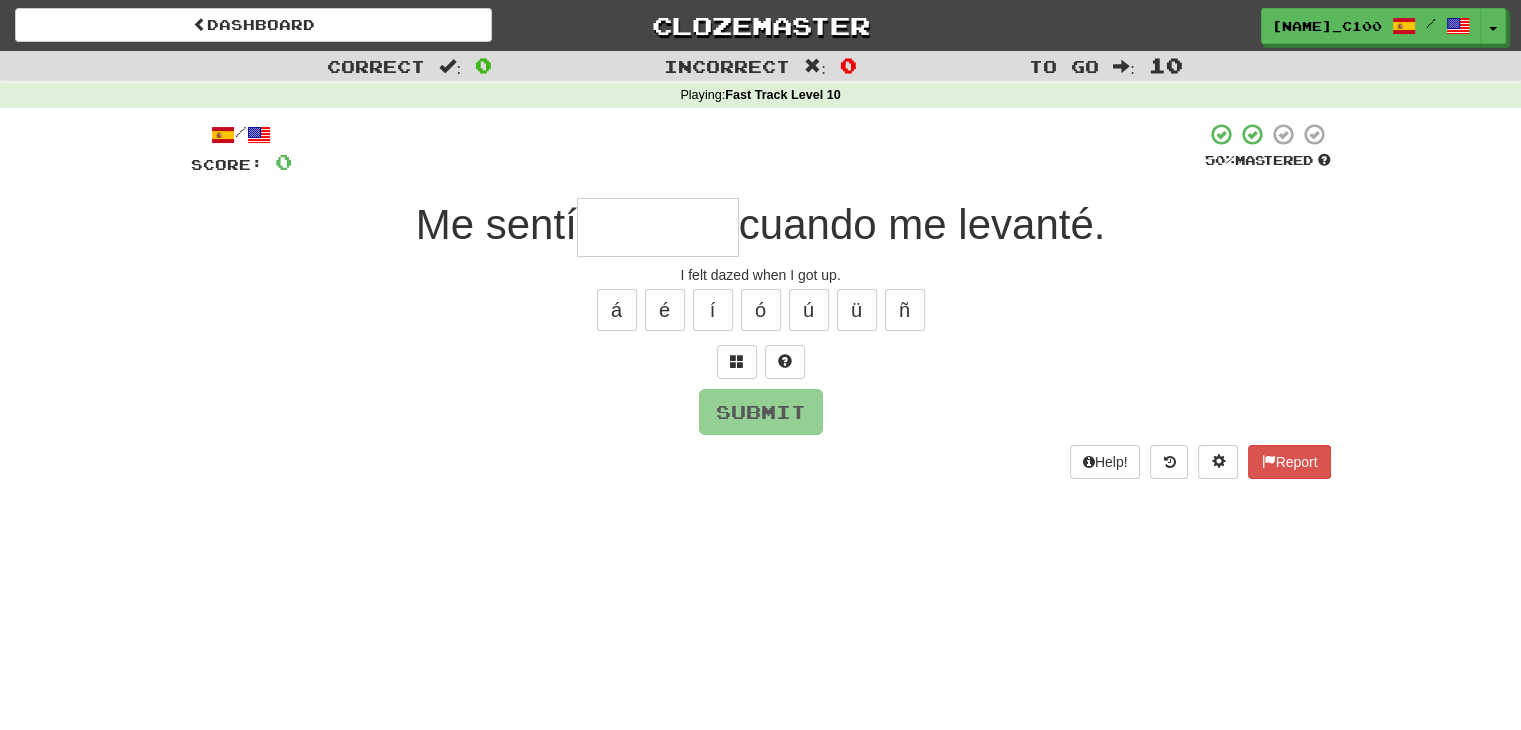 click at bounding box center [658, 227] 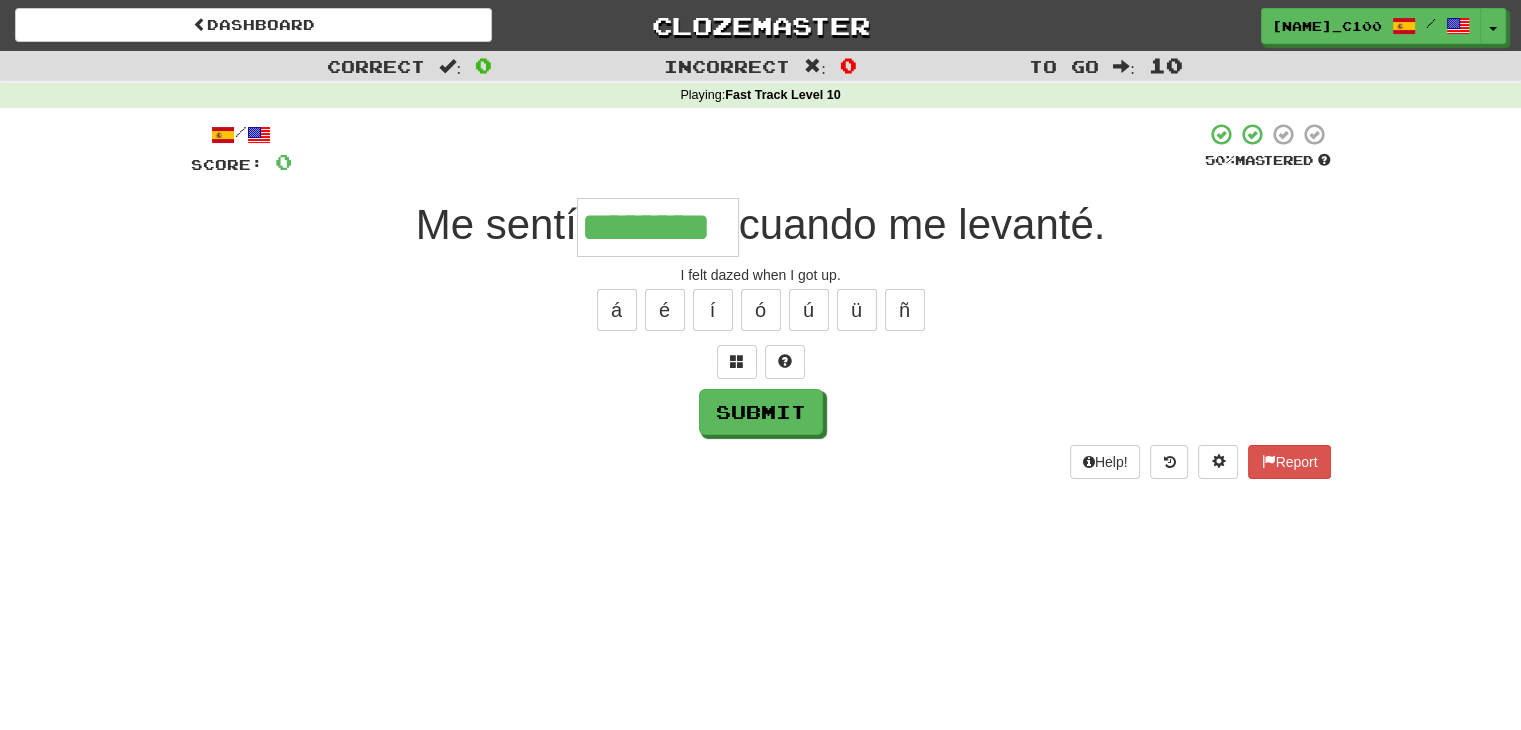 type on "********" 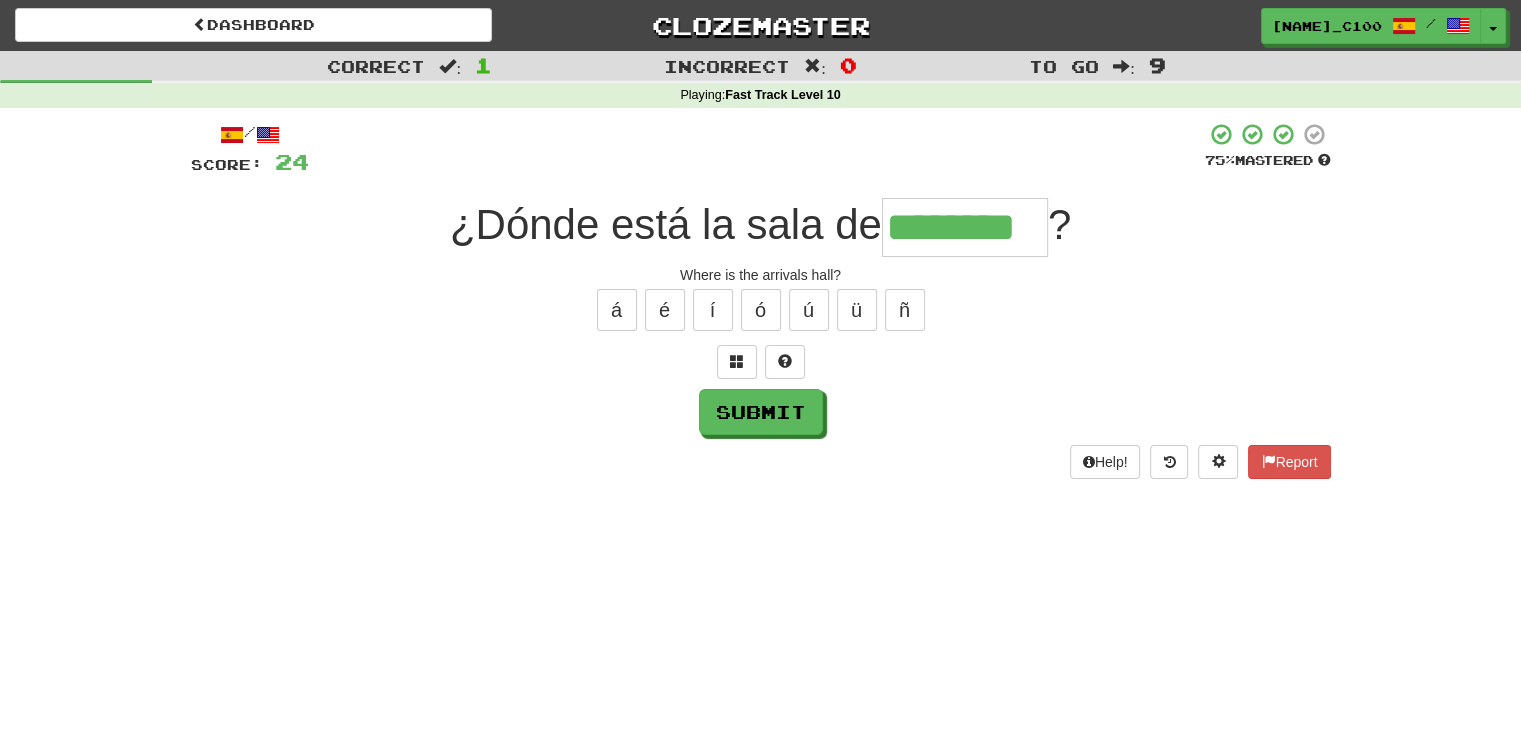 type on "********" 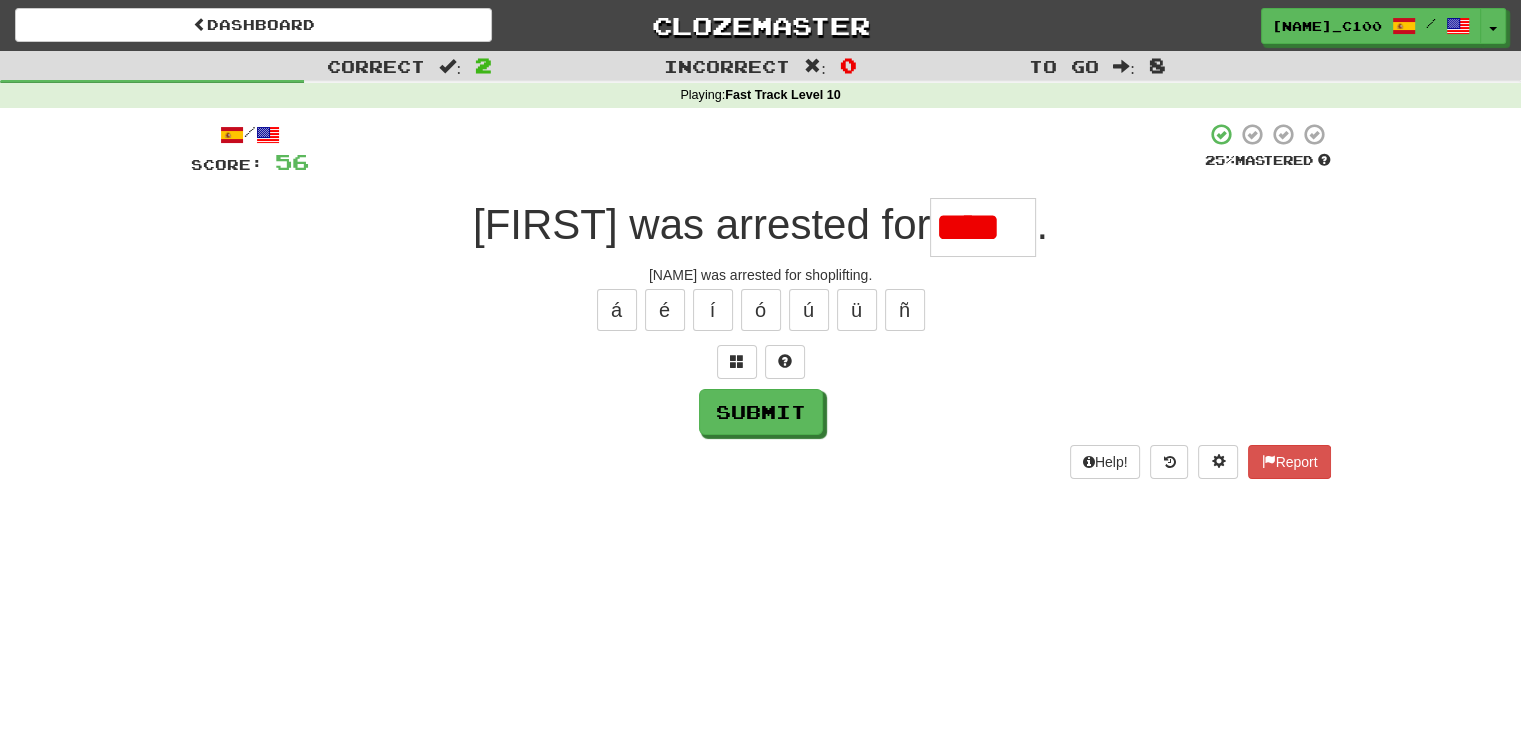 type on "*****" 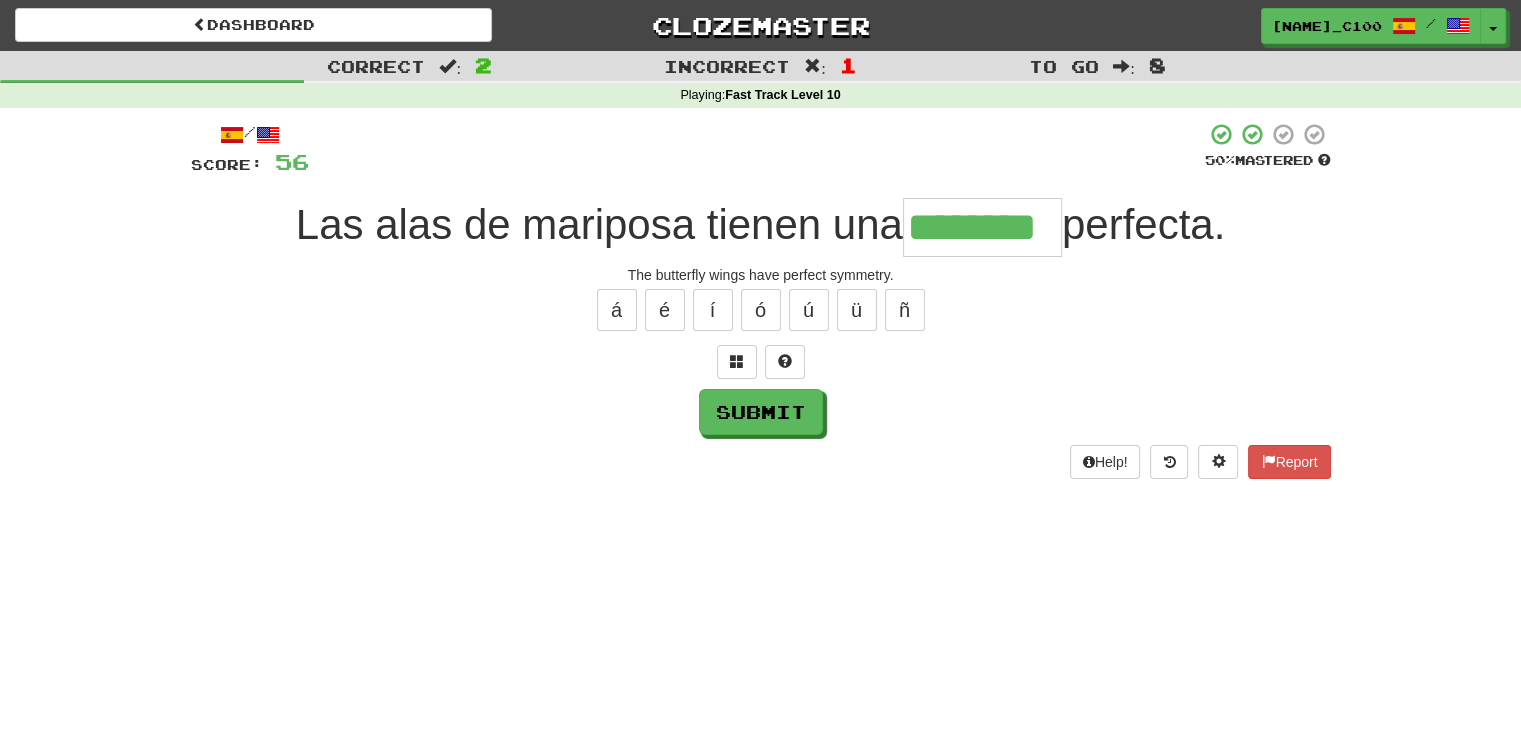 type on "********" 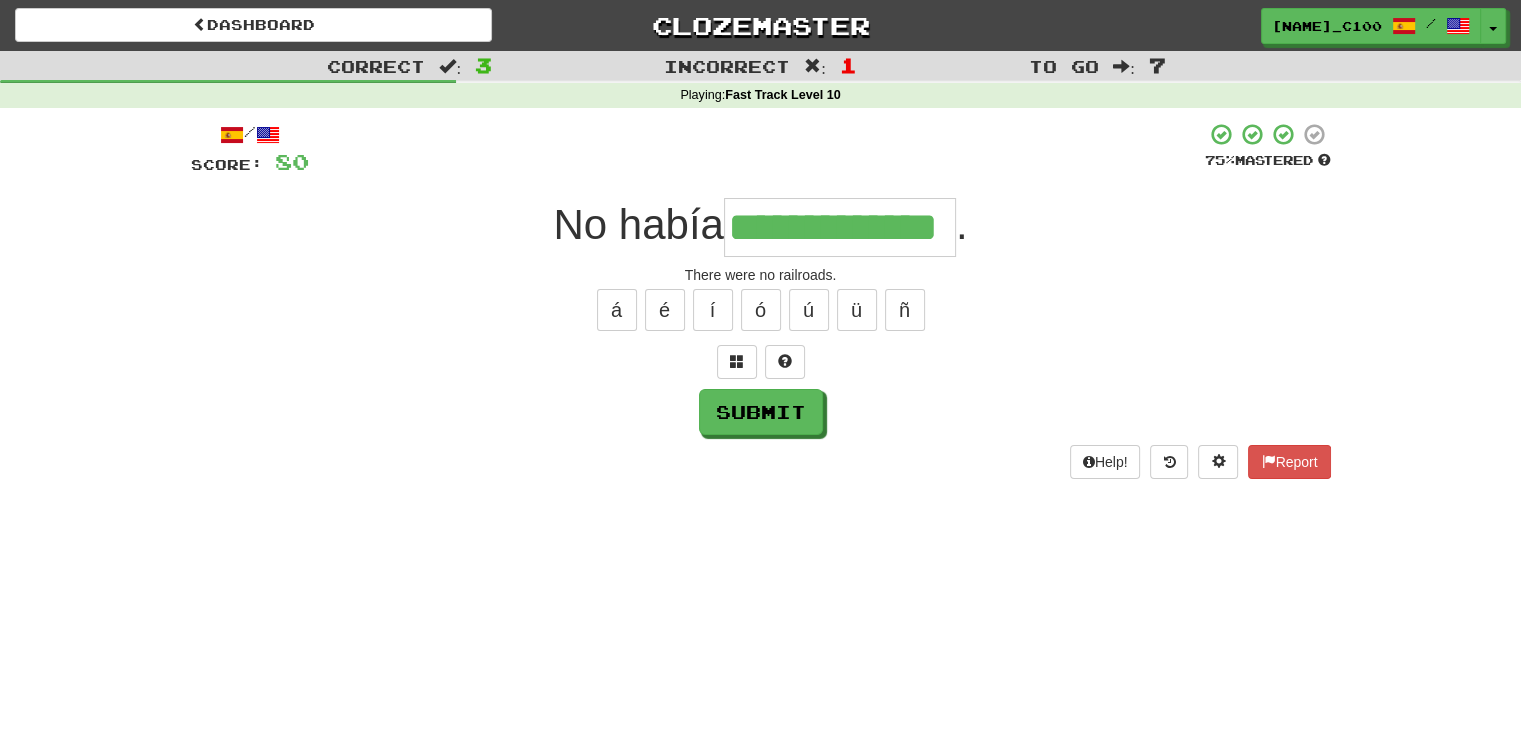 type on "**********" 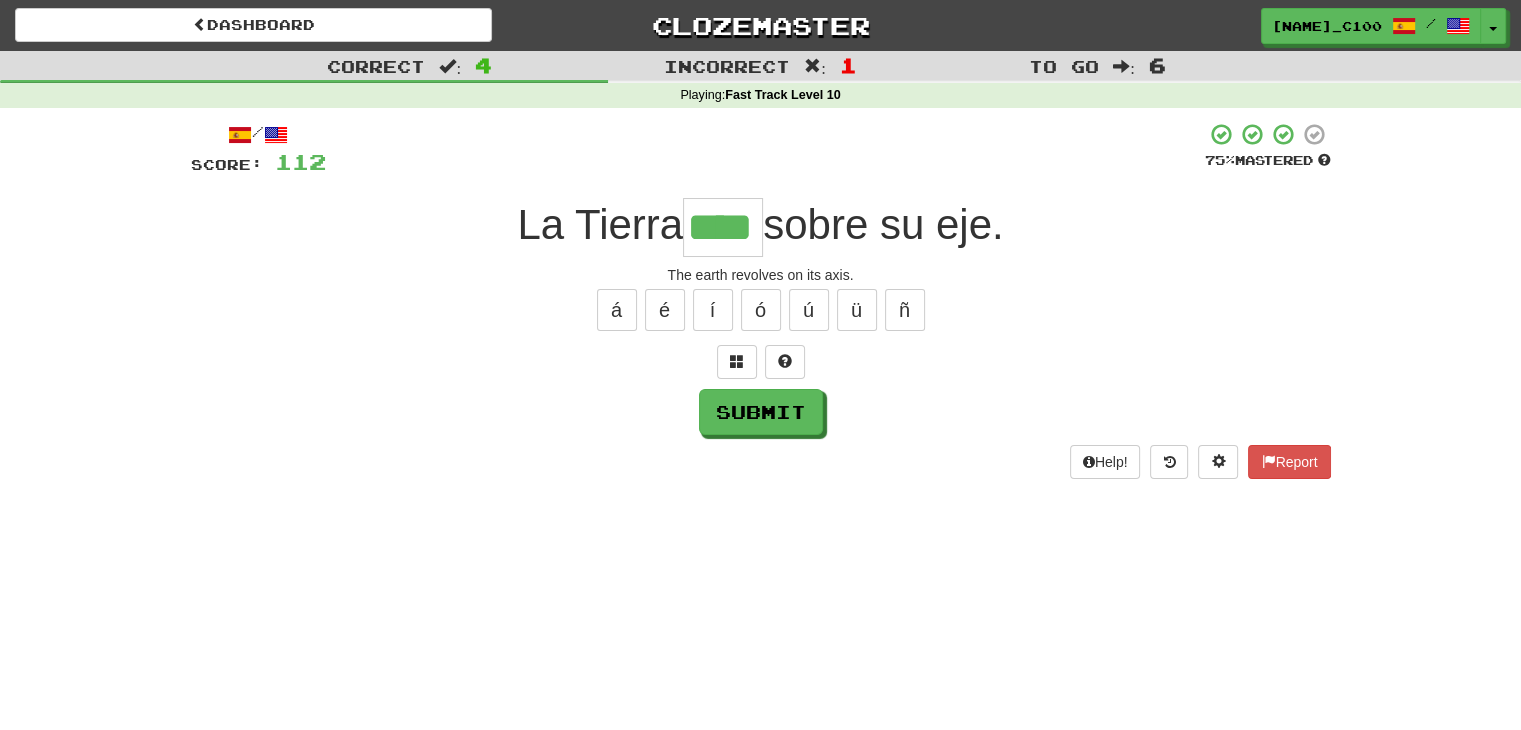 type on "****" 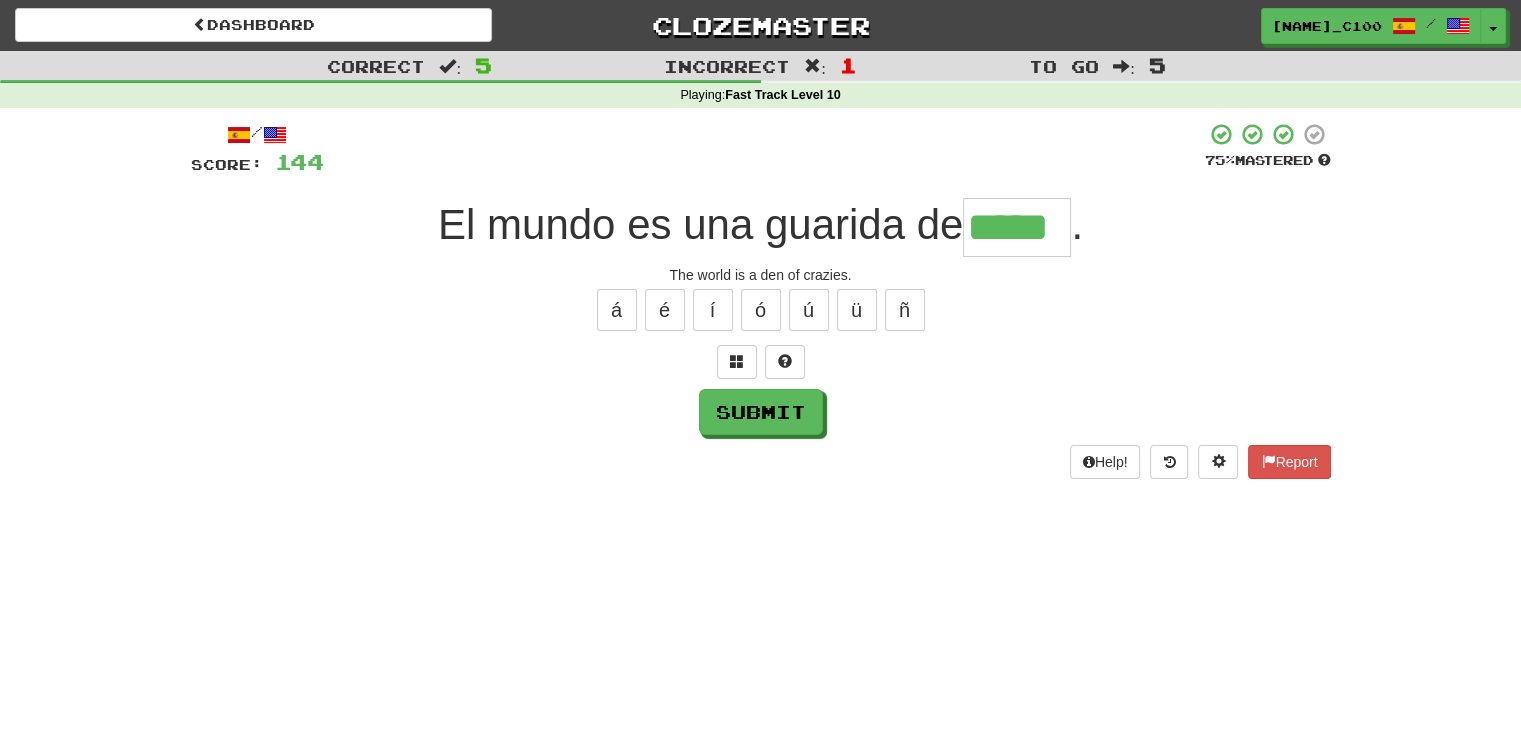 type on "*****" 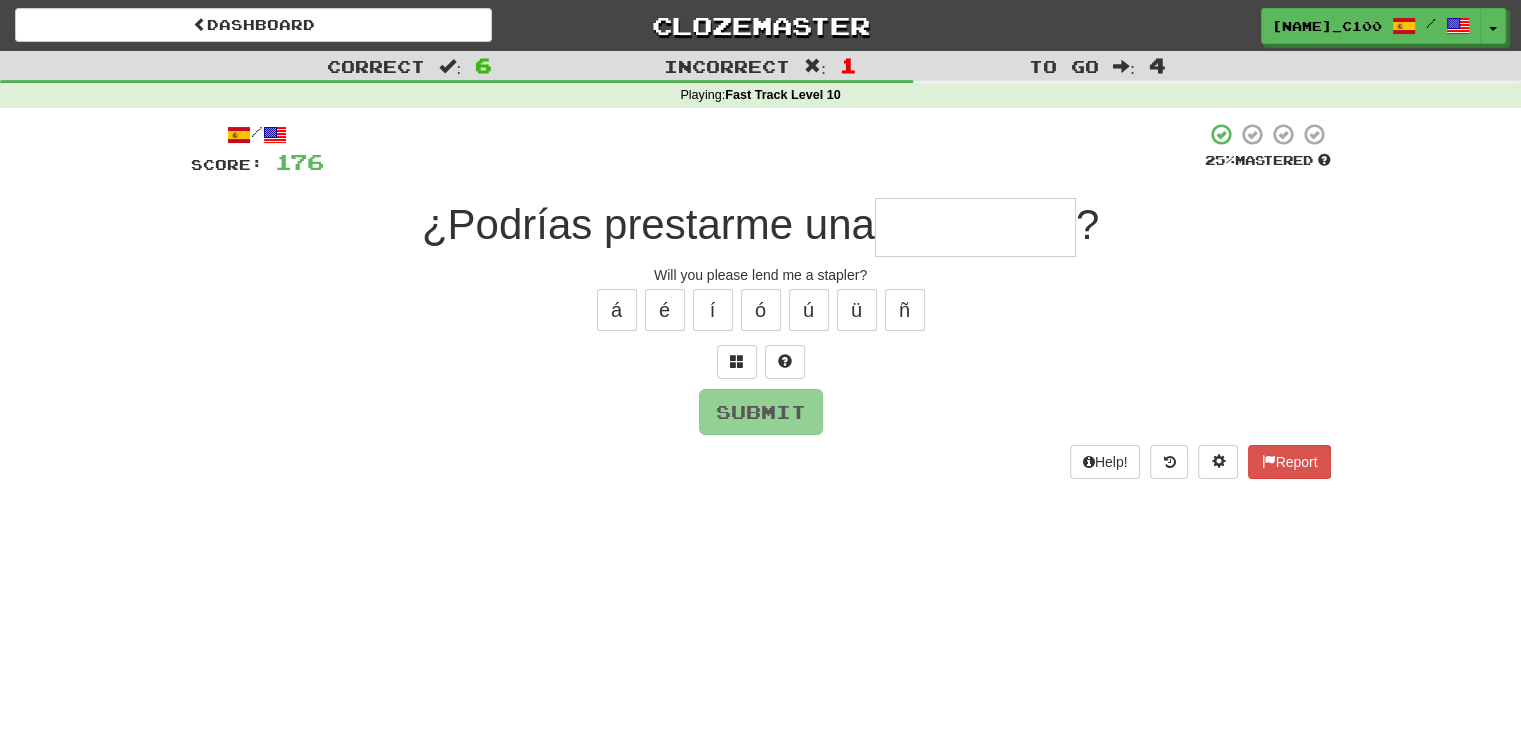 type on "*" 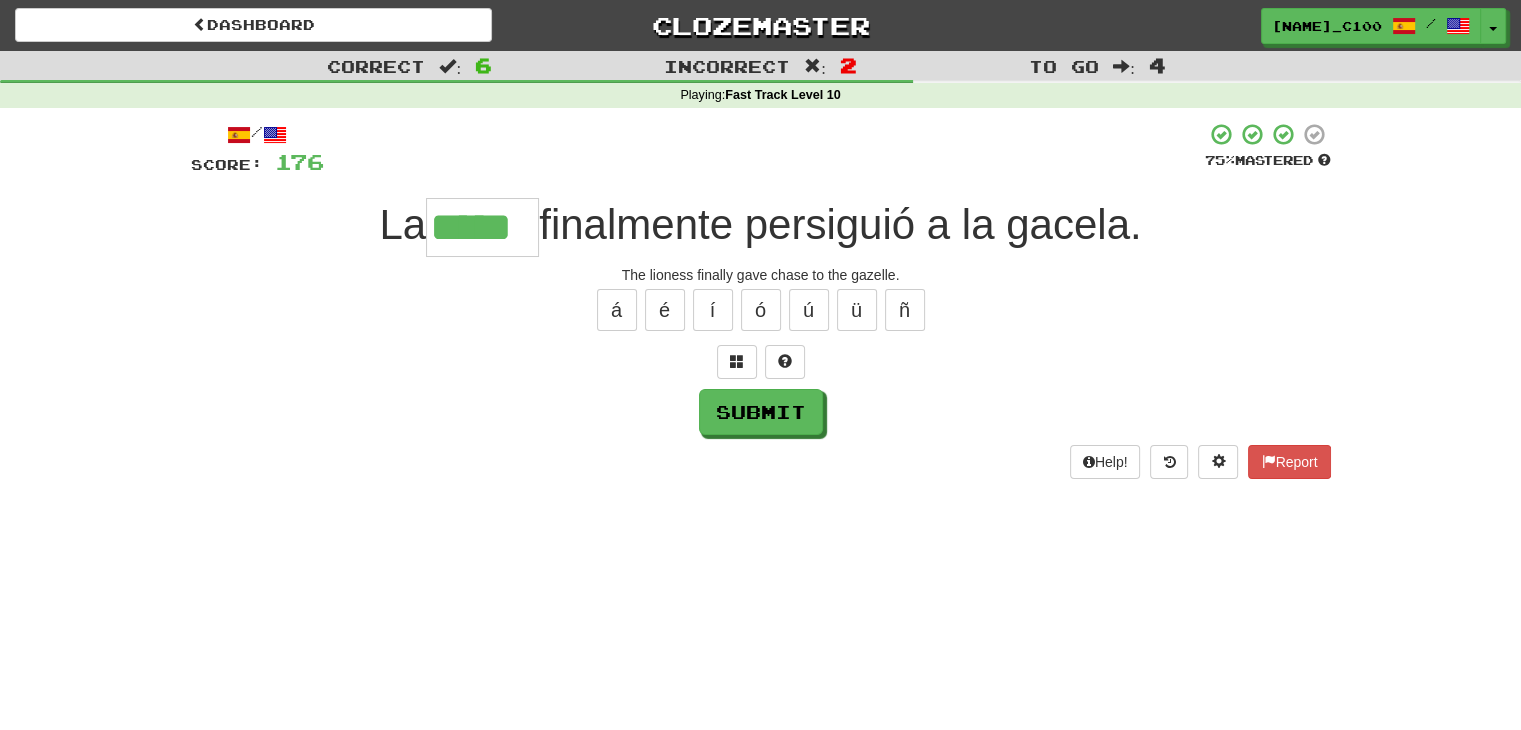 type on "*****" 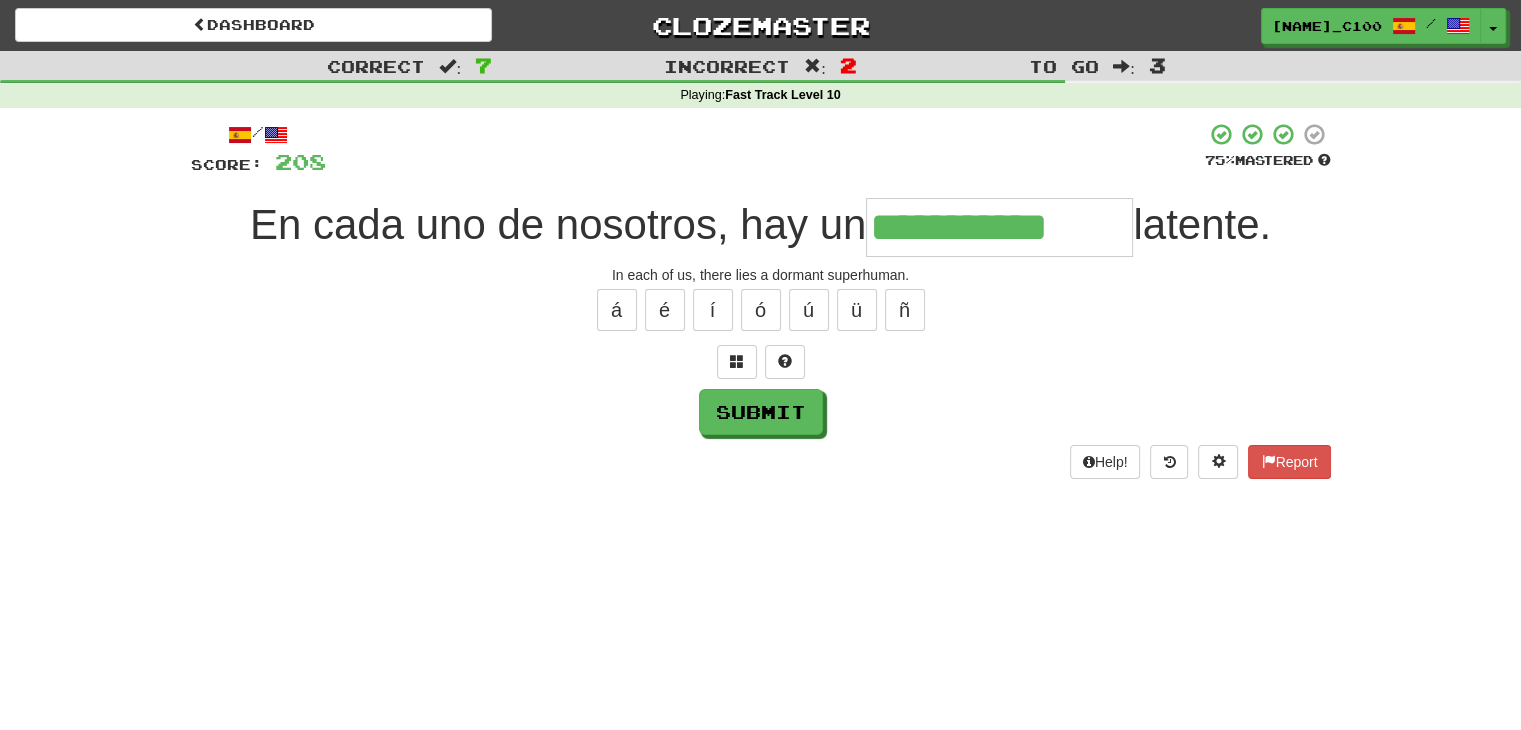 type on "**********" 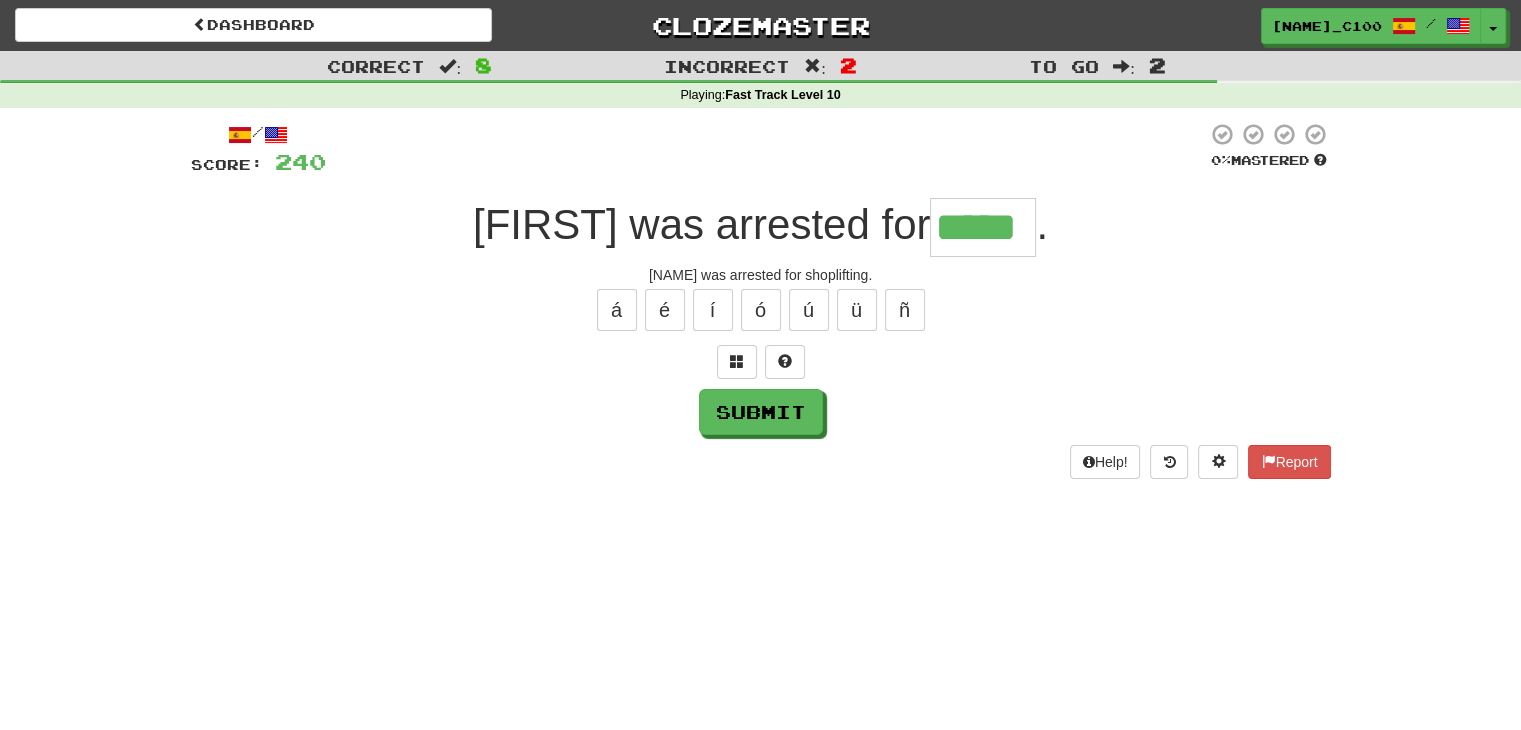 type on "*****" 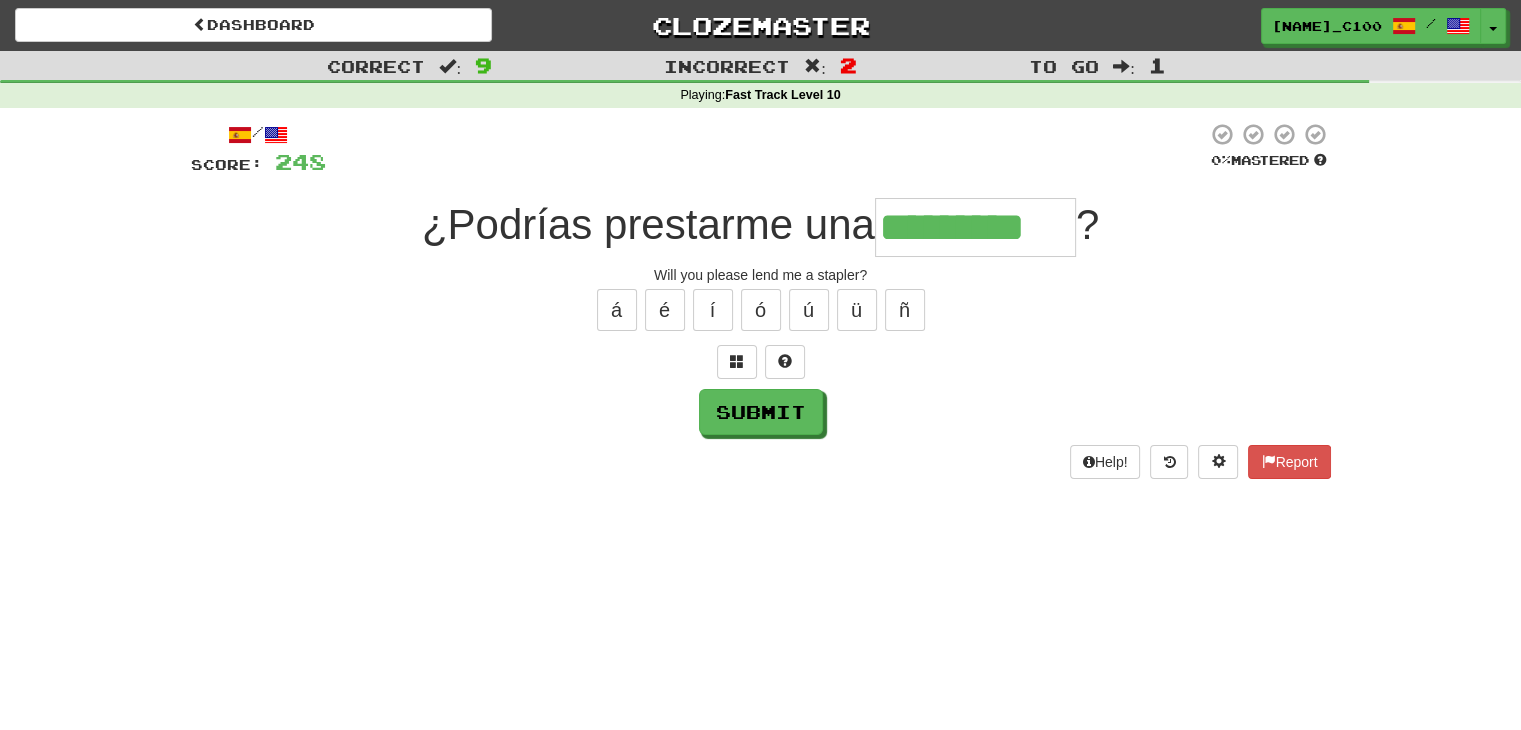 type on "*********" 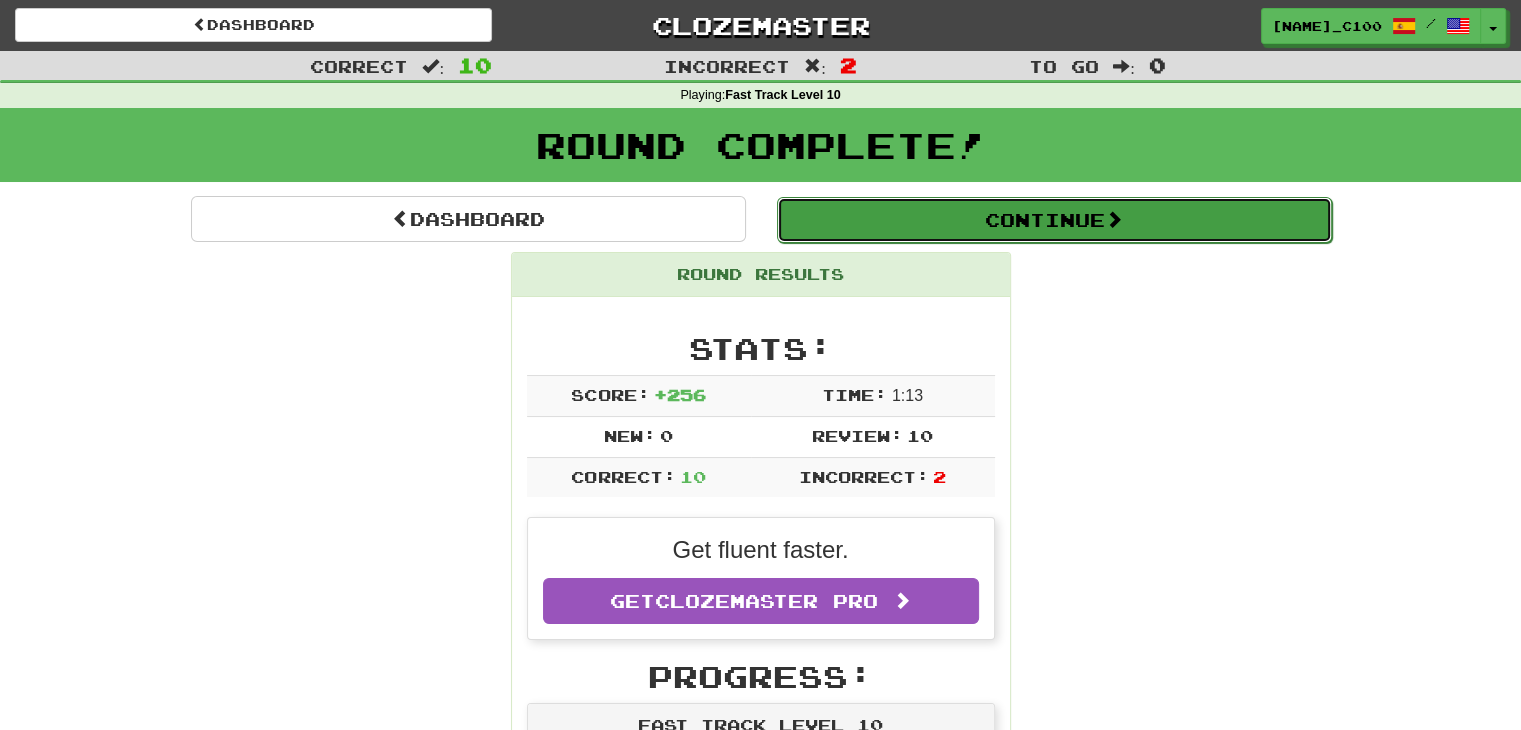 click on "Continue" at bounding box center [1054, 220] 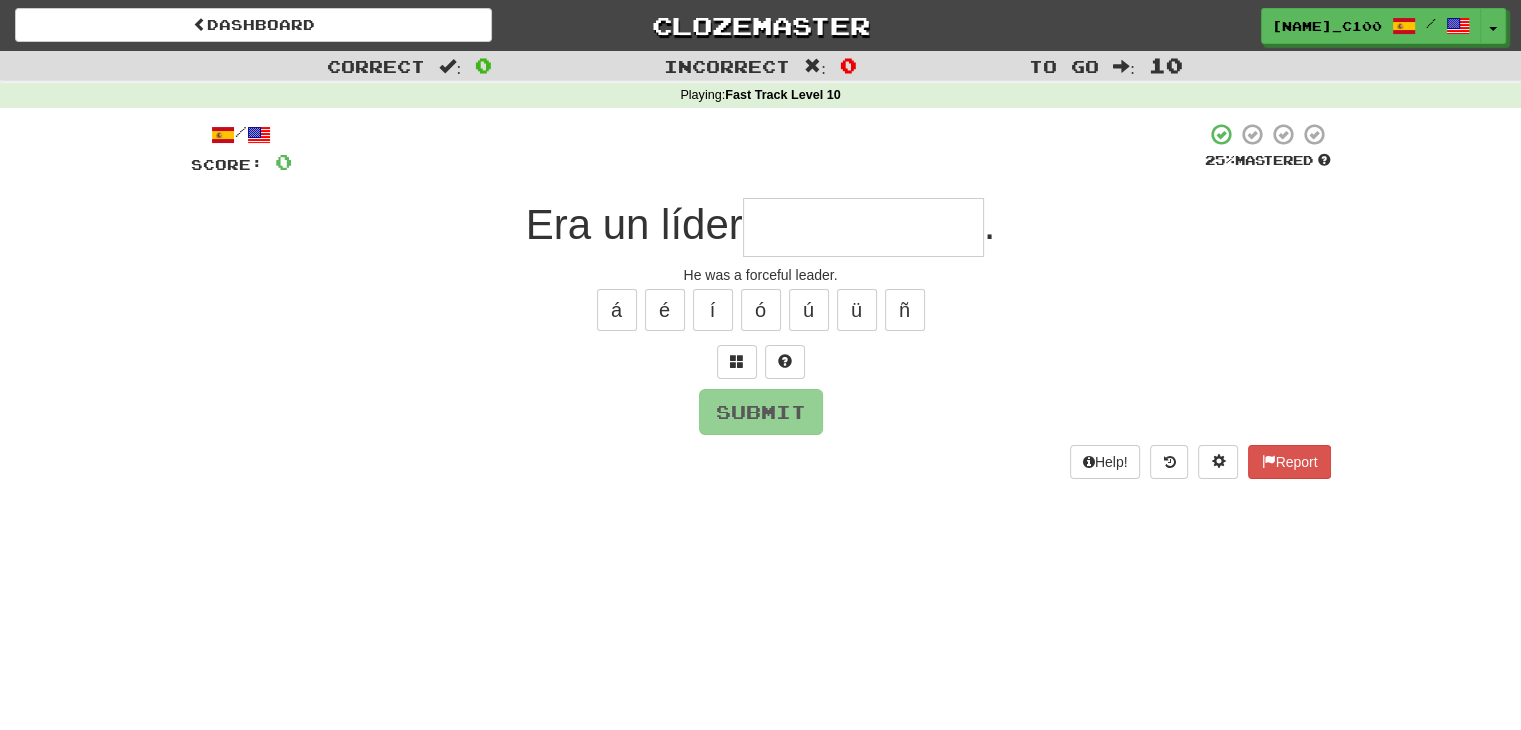 click at bounding box center [863, 227] 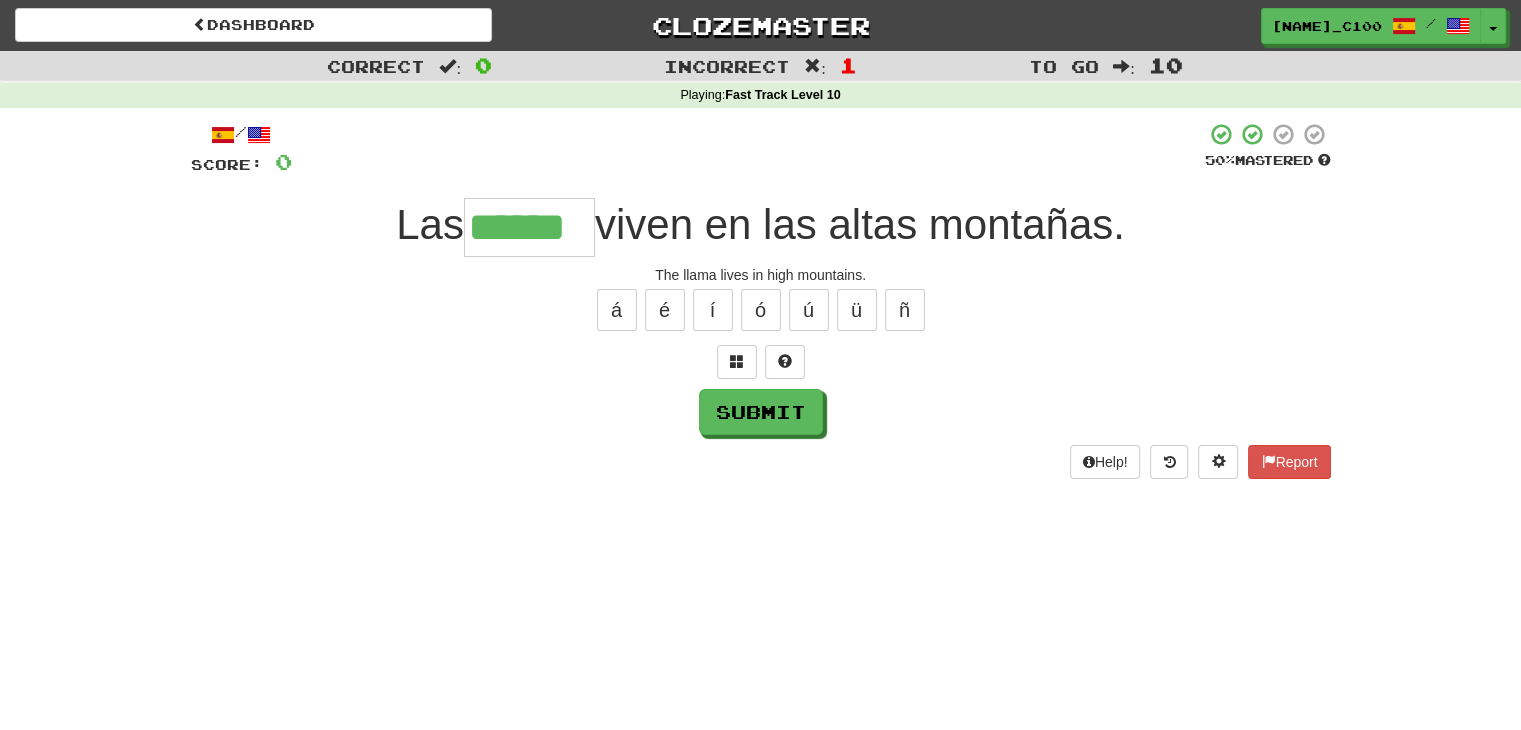 type on "******" 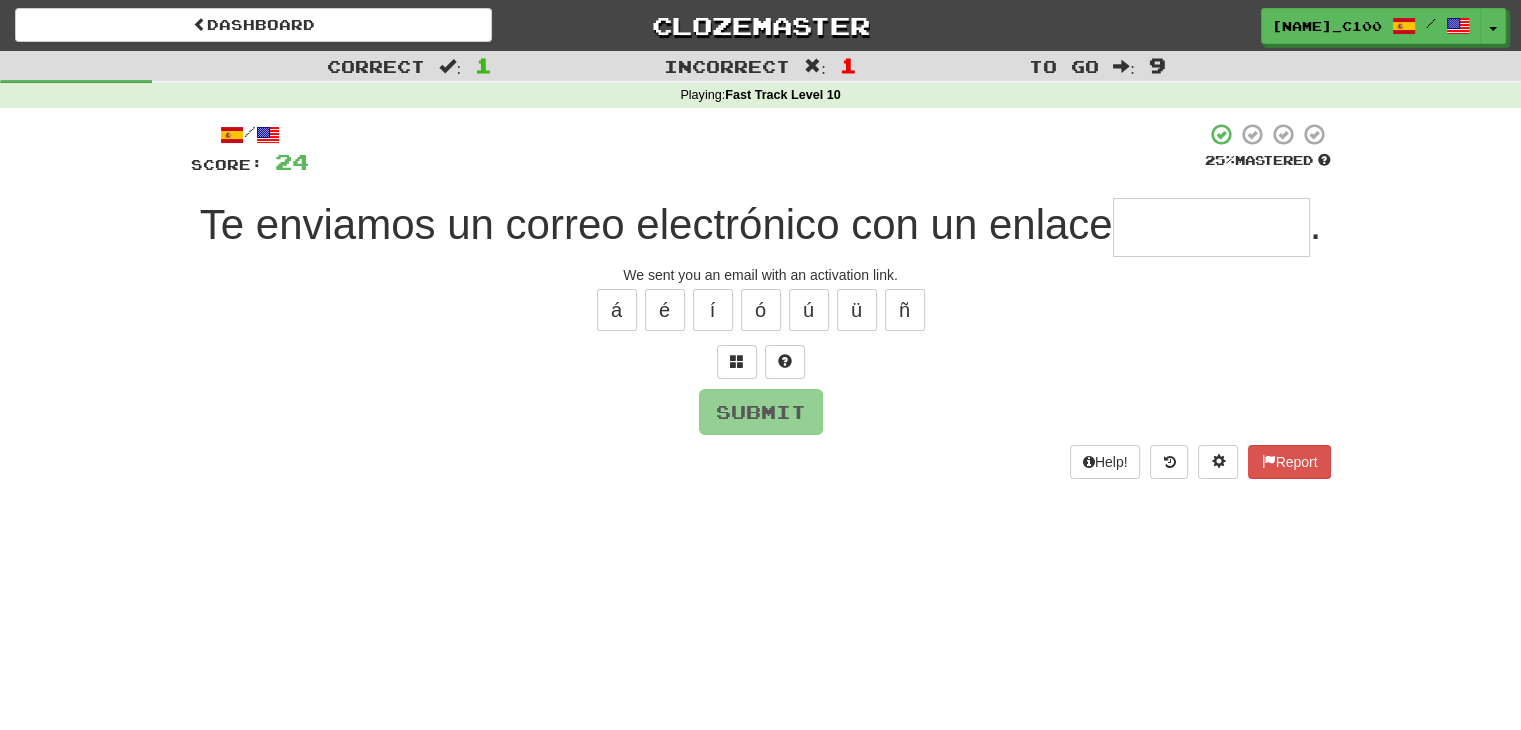 type on "*" 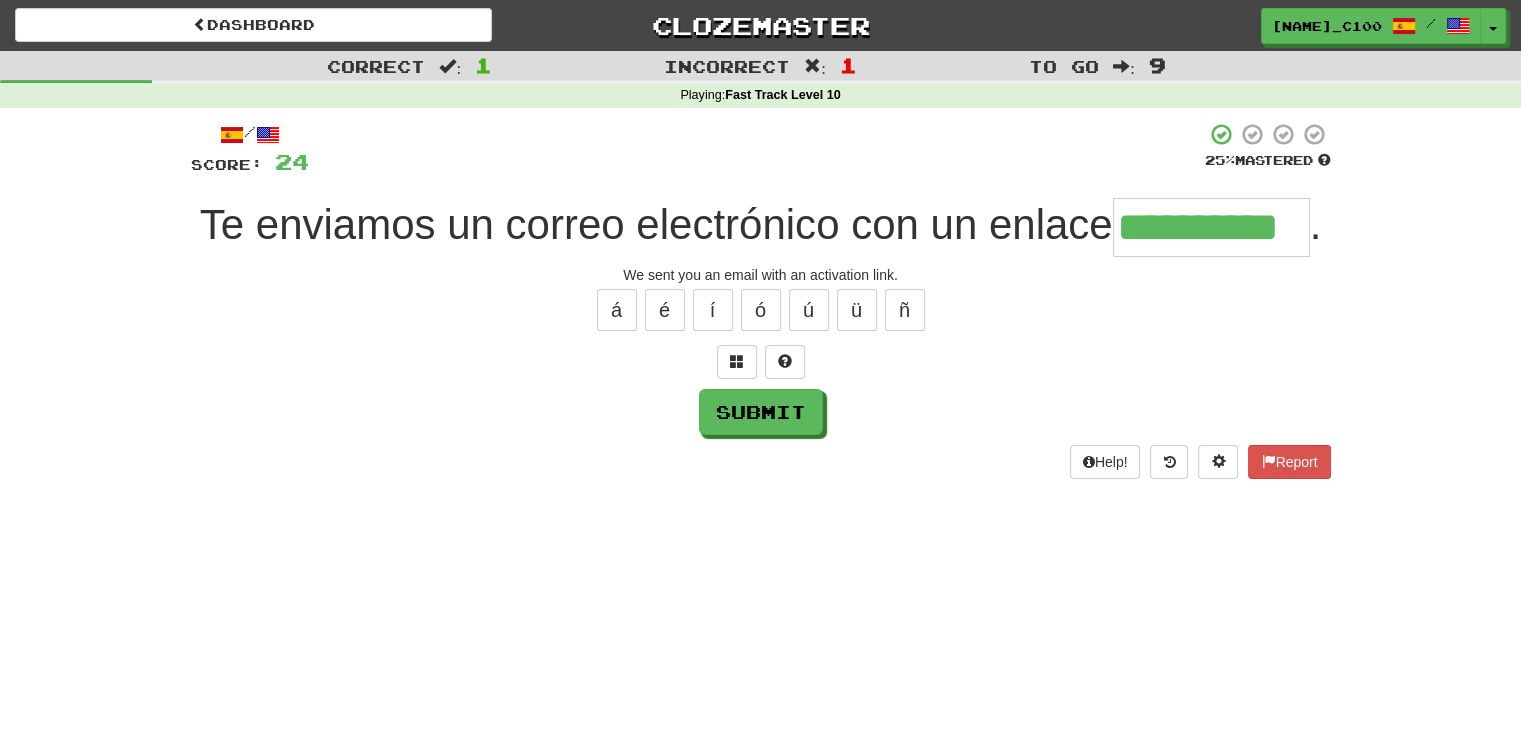 type on "**********" 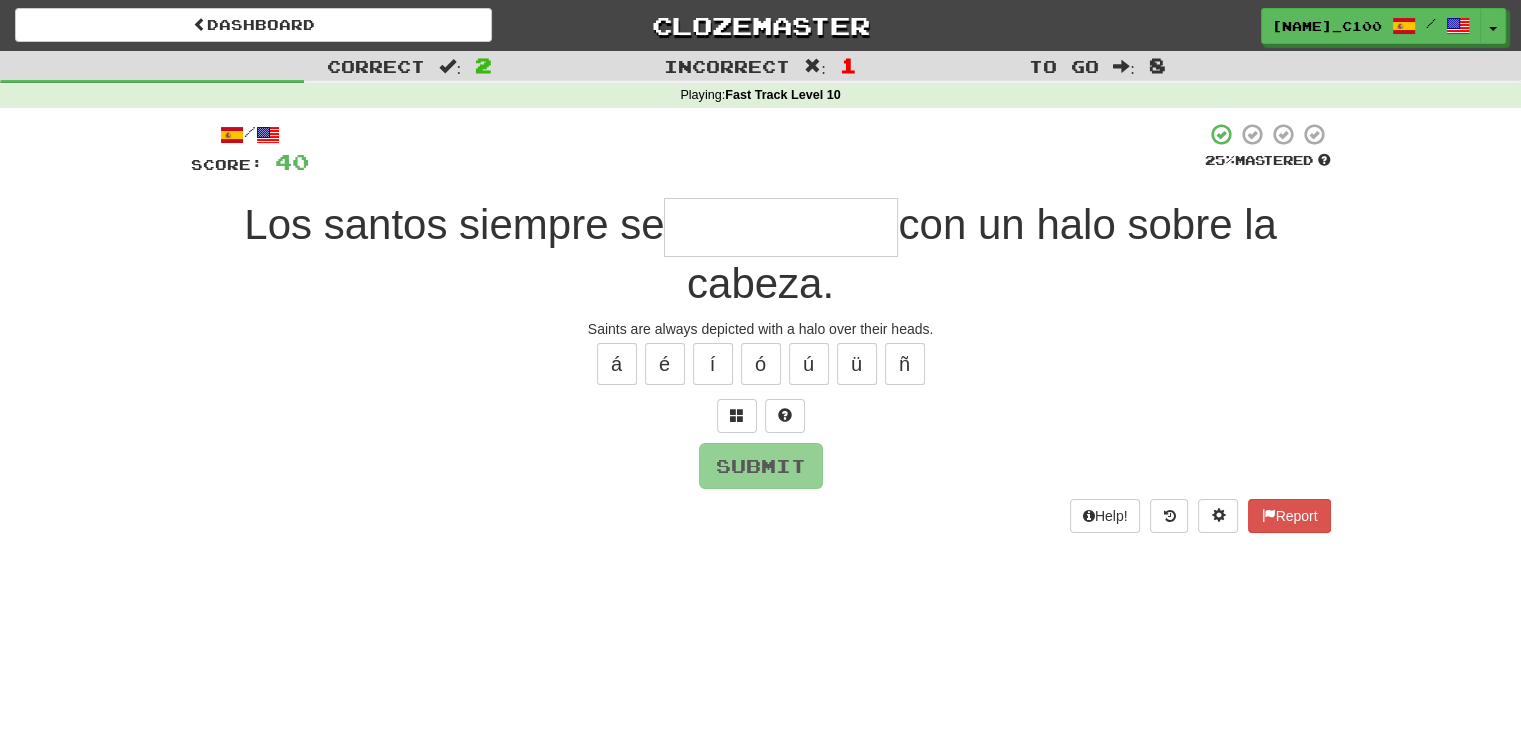 type on "*" 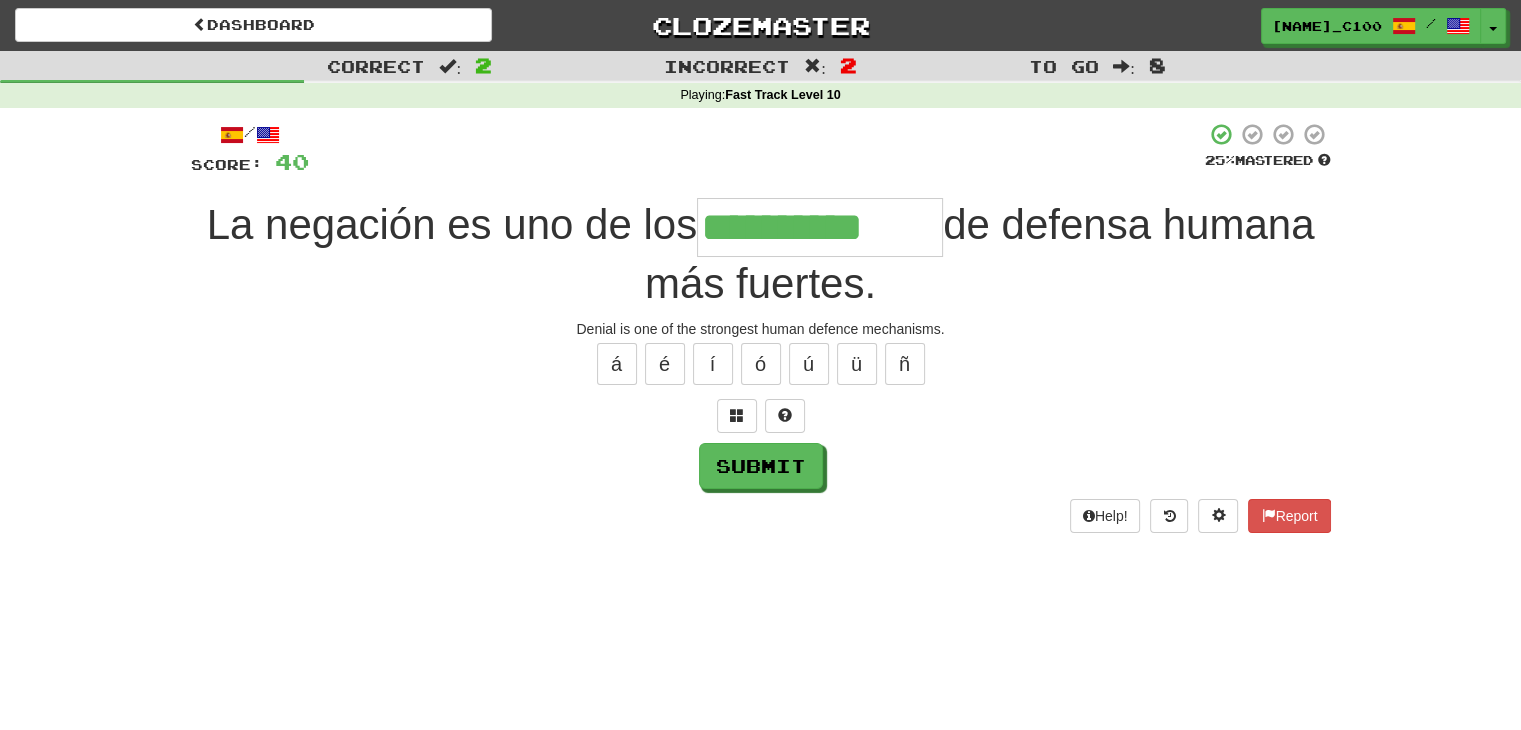 type on "**********" 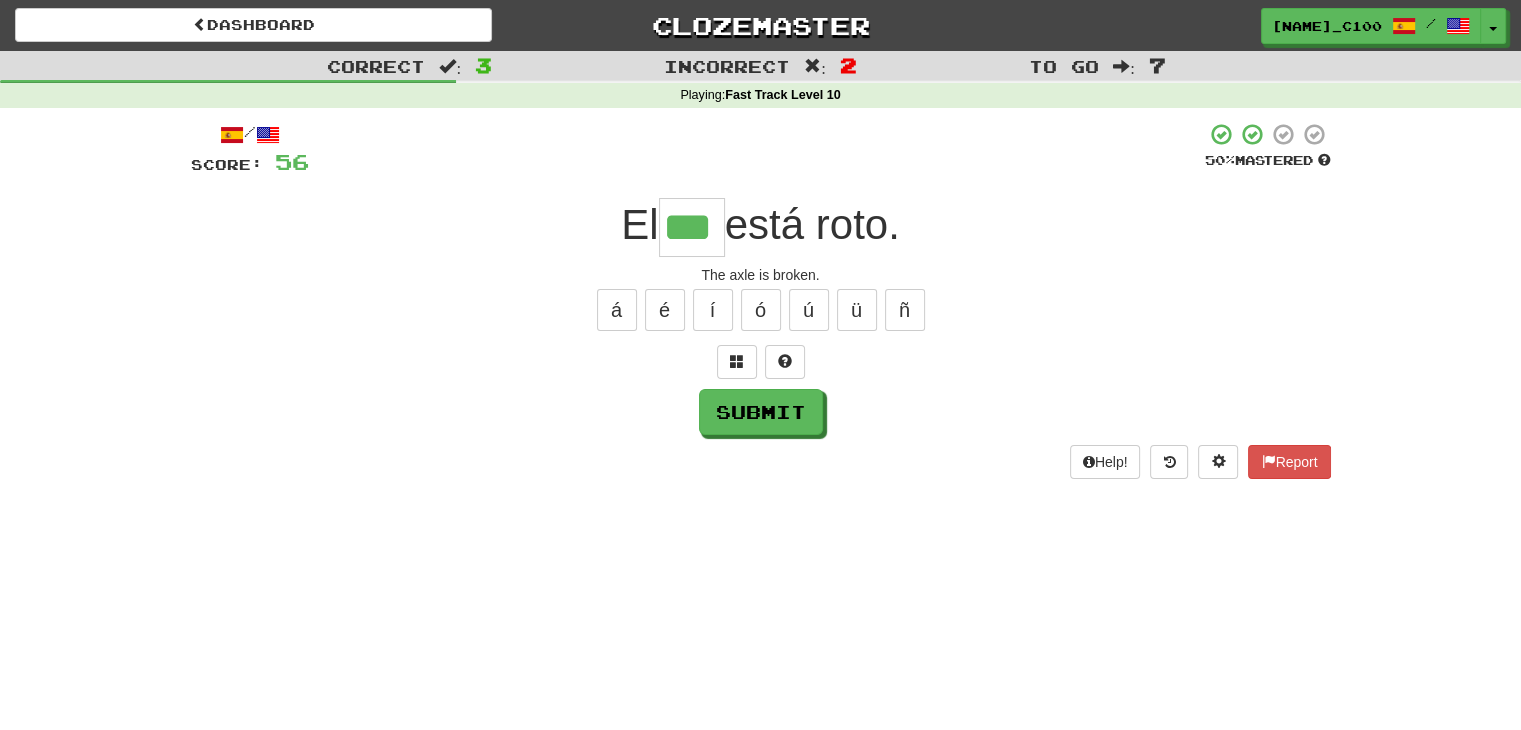 type on "***" 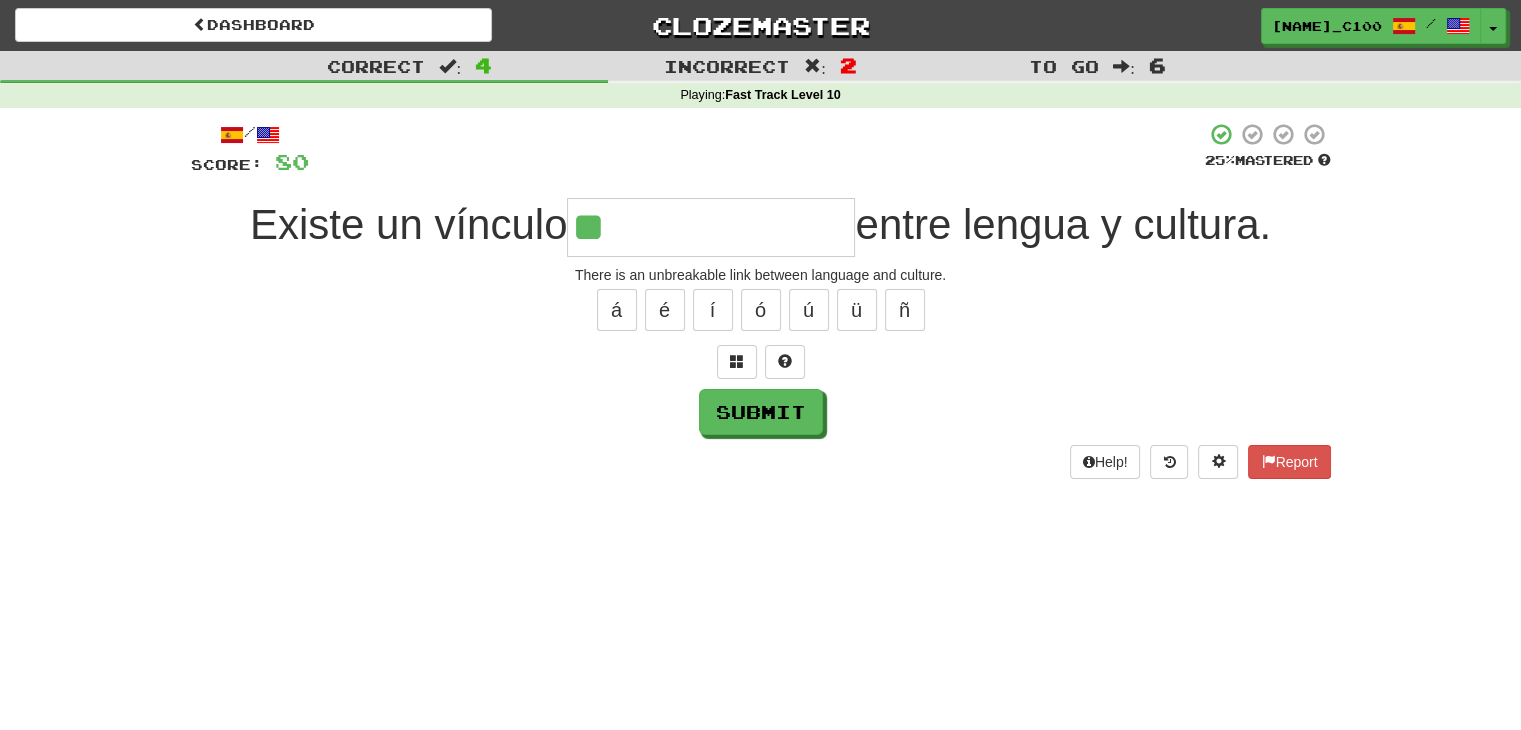 type on "**********" 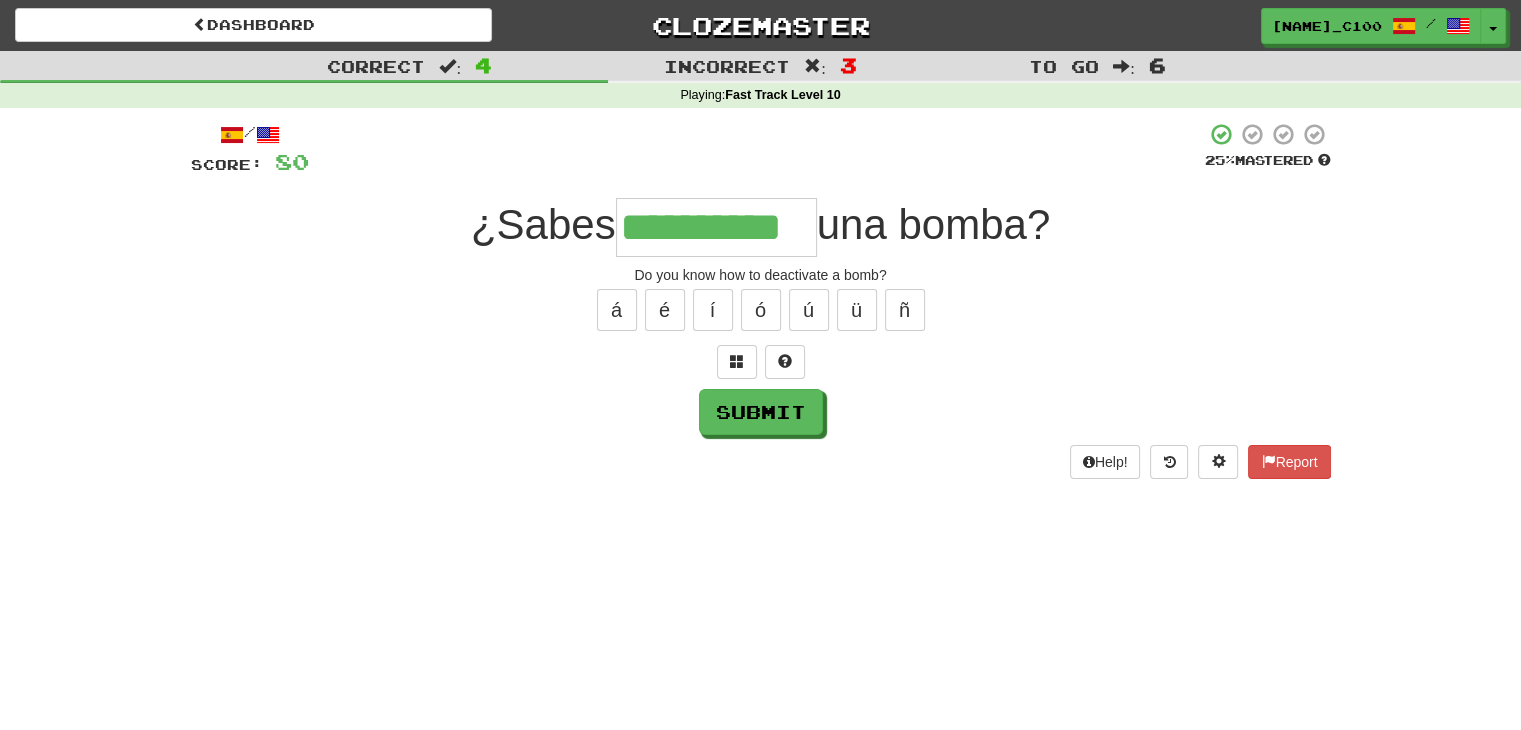 type on "**********" 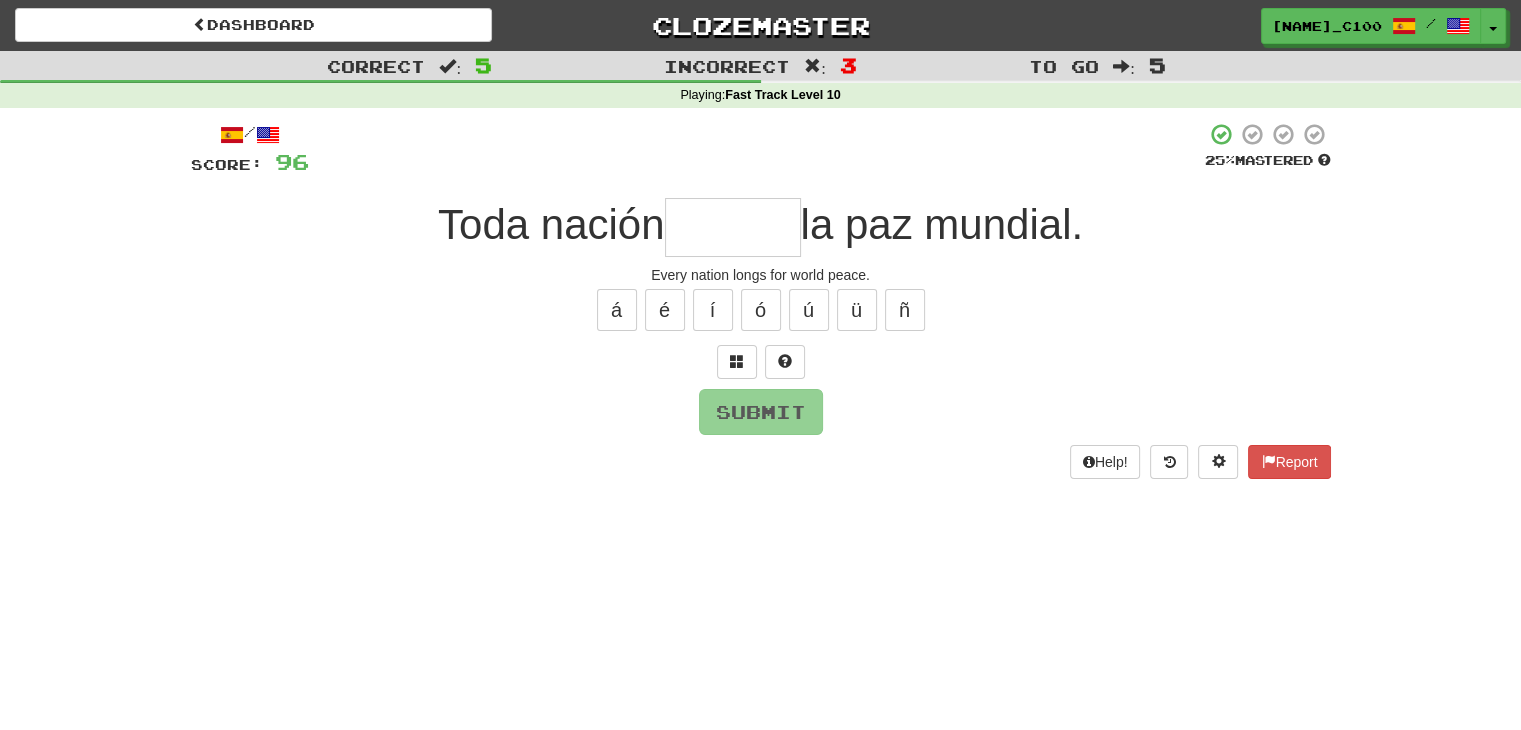 type on "*" 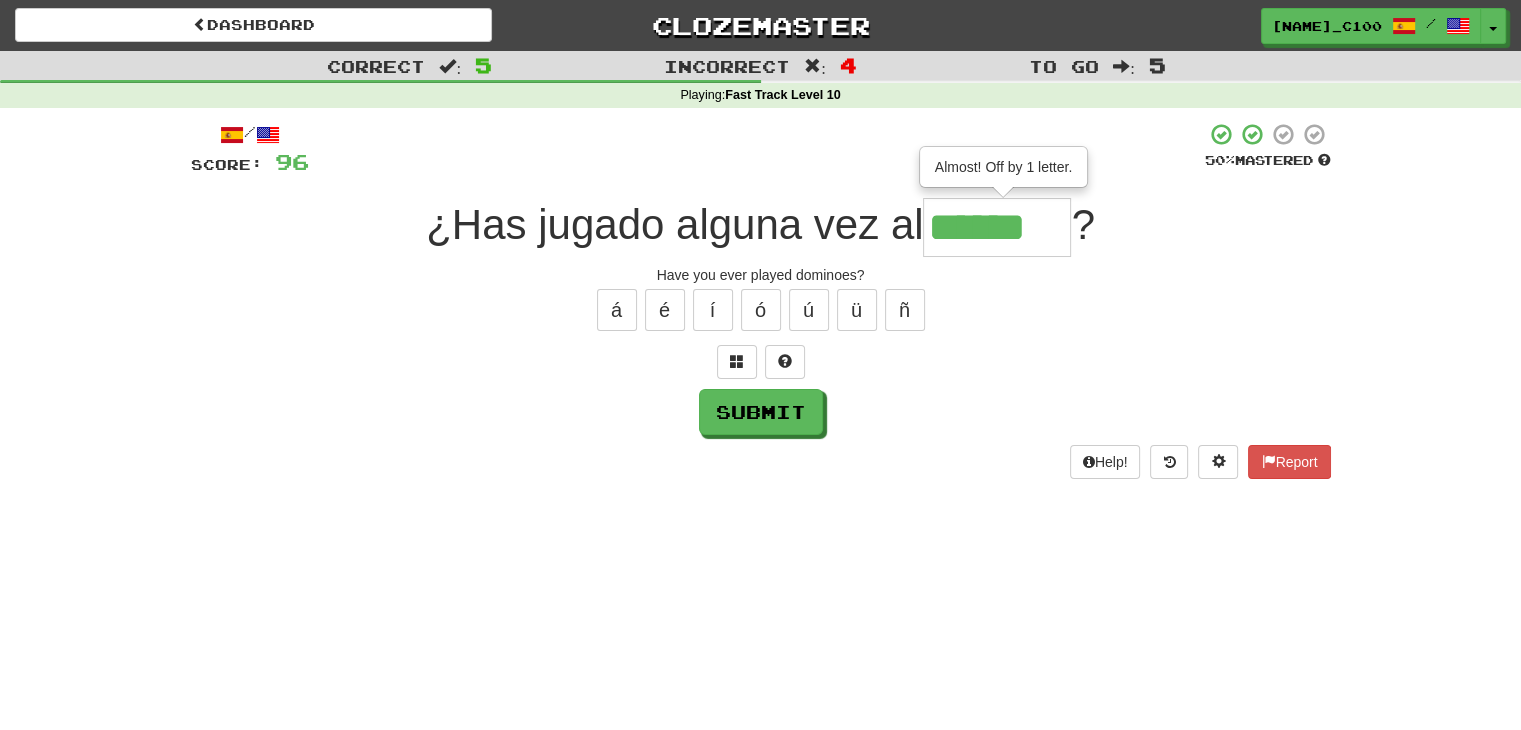 type on "******" 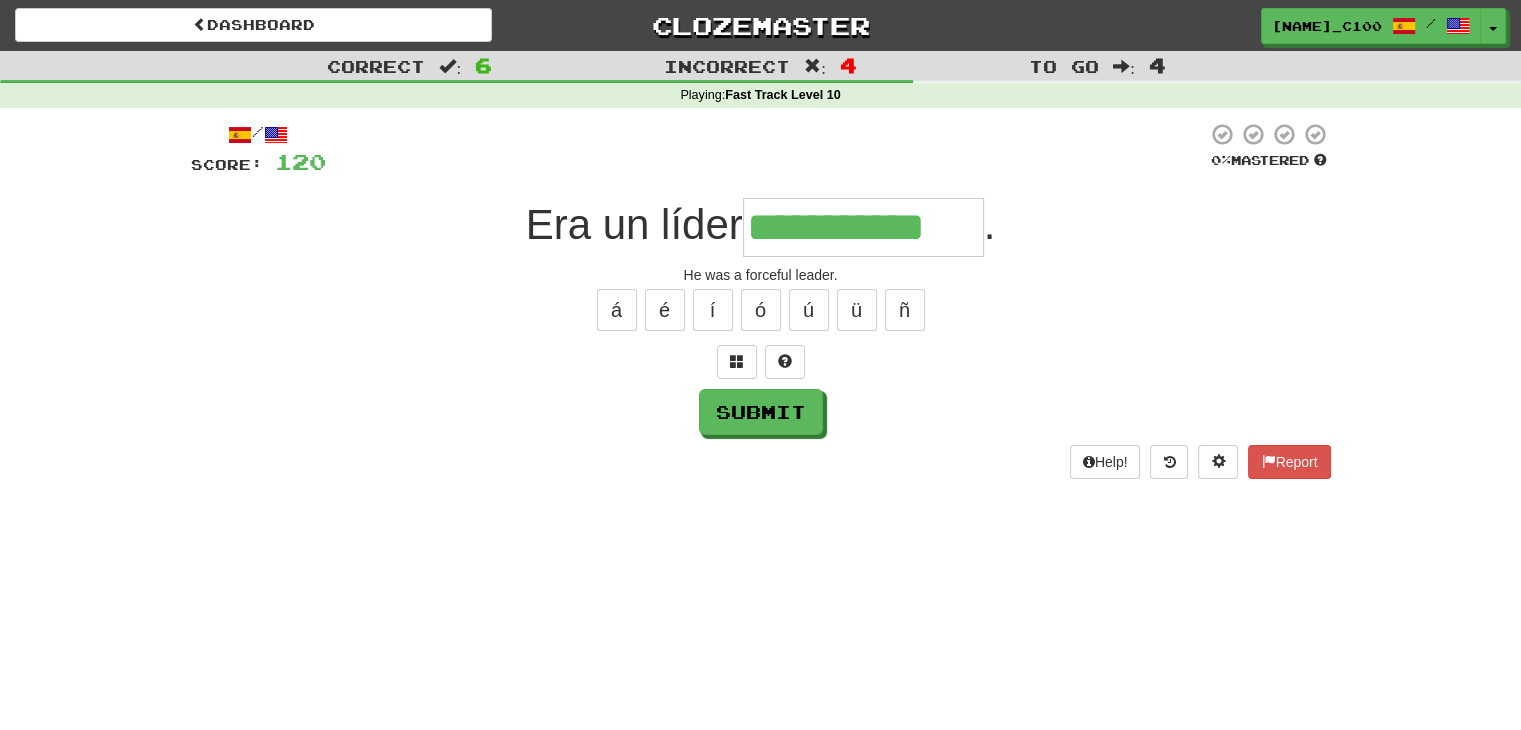 type on "**********" 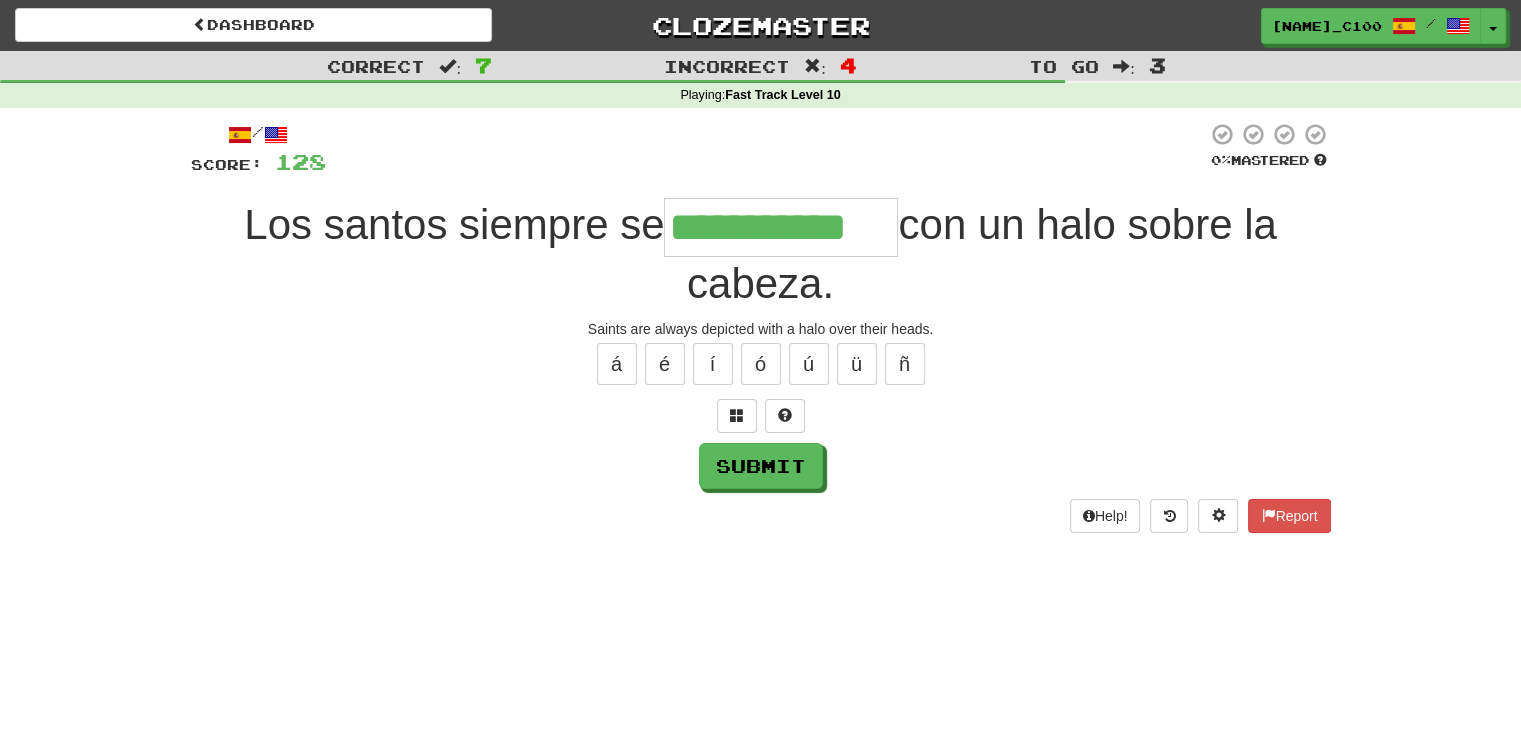 type on "**********" 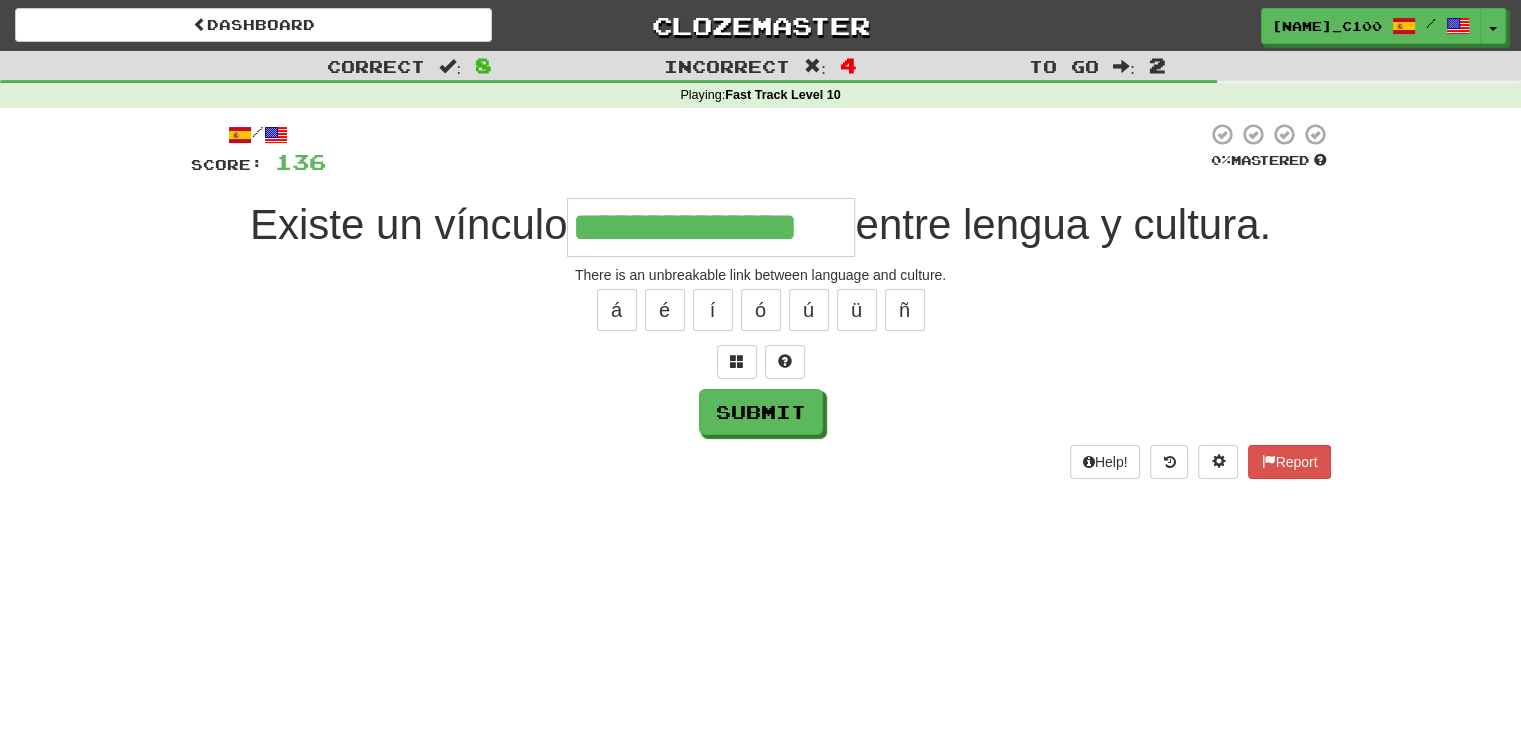 type on "**********" 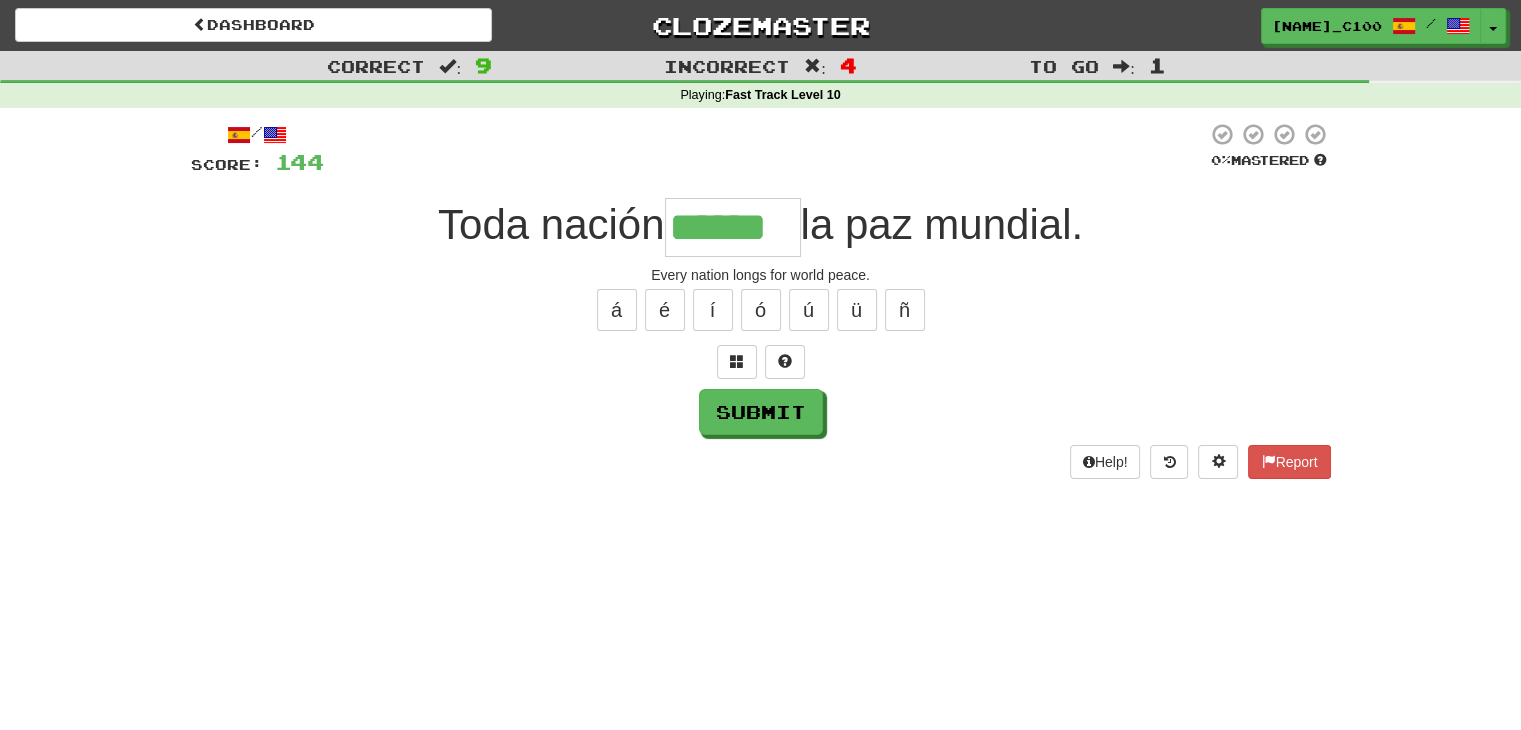 type on "******" 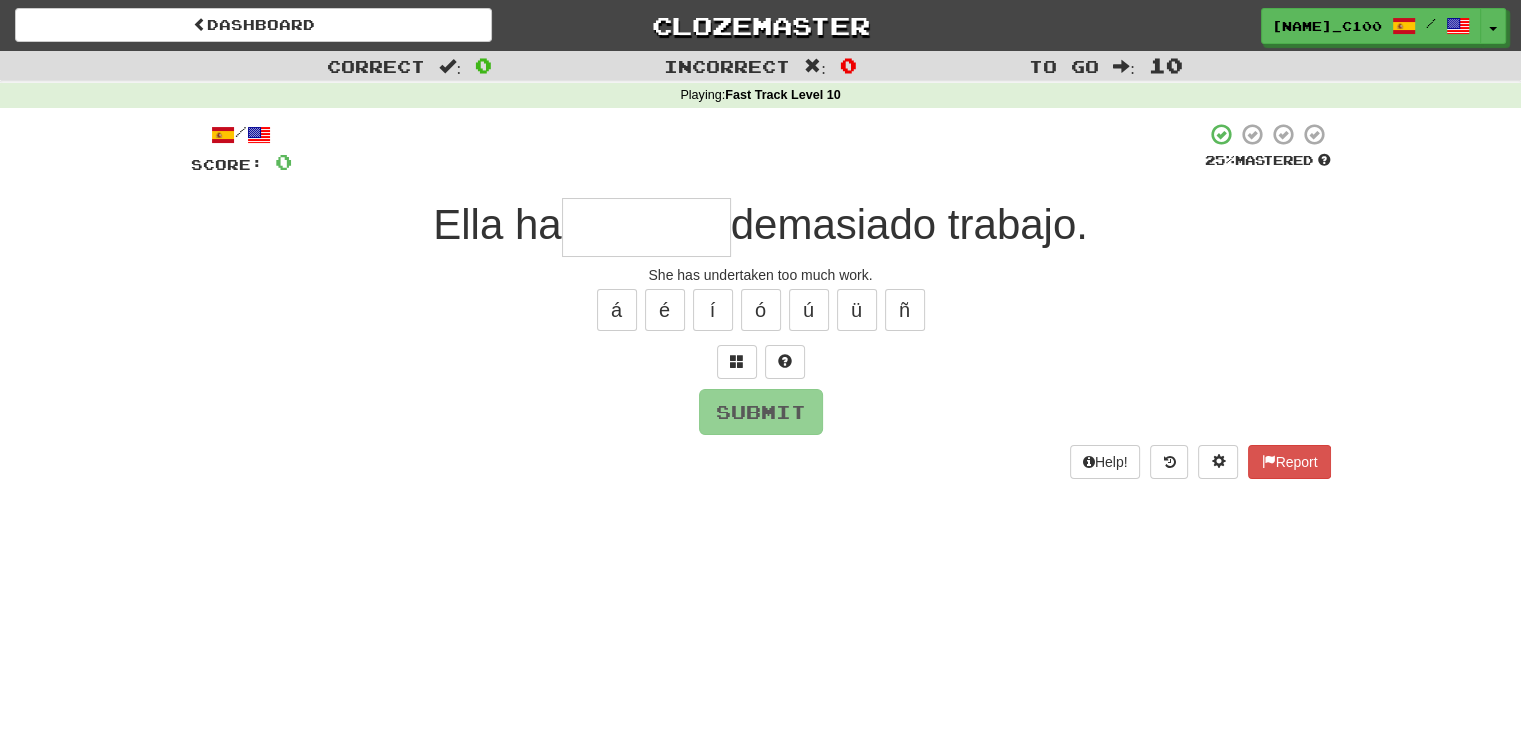 type on "*" 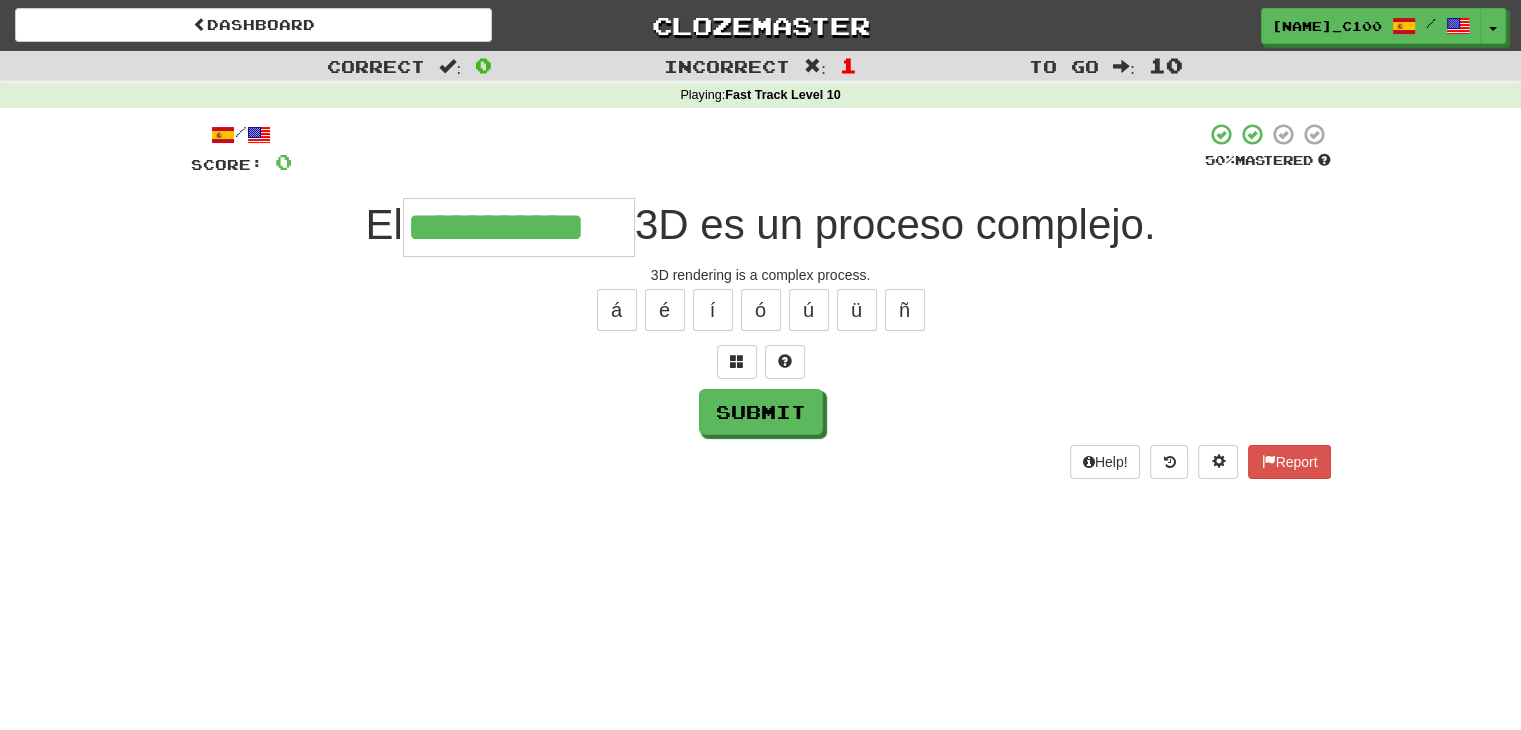 type on "**********" 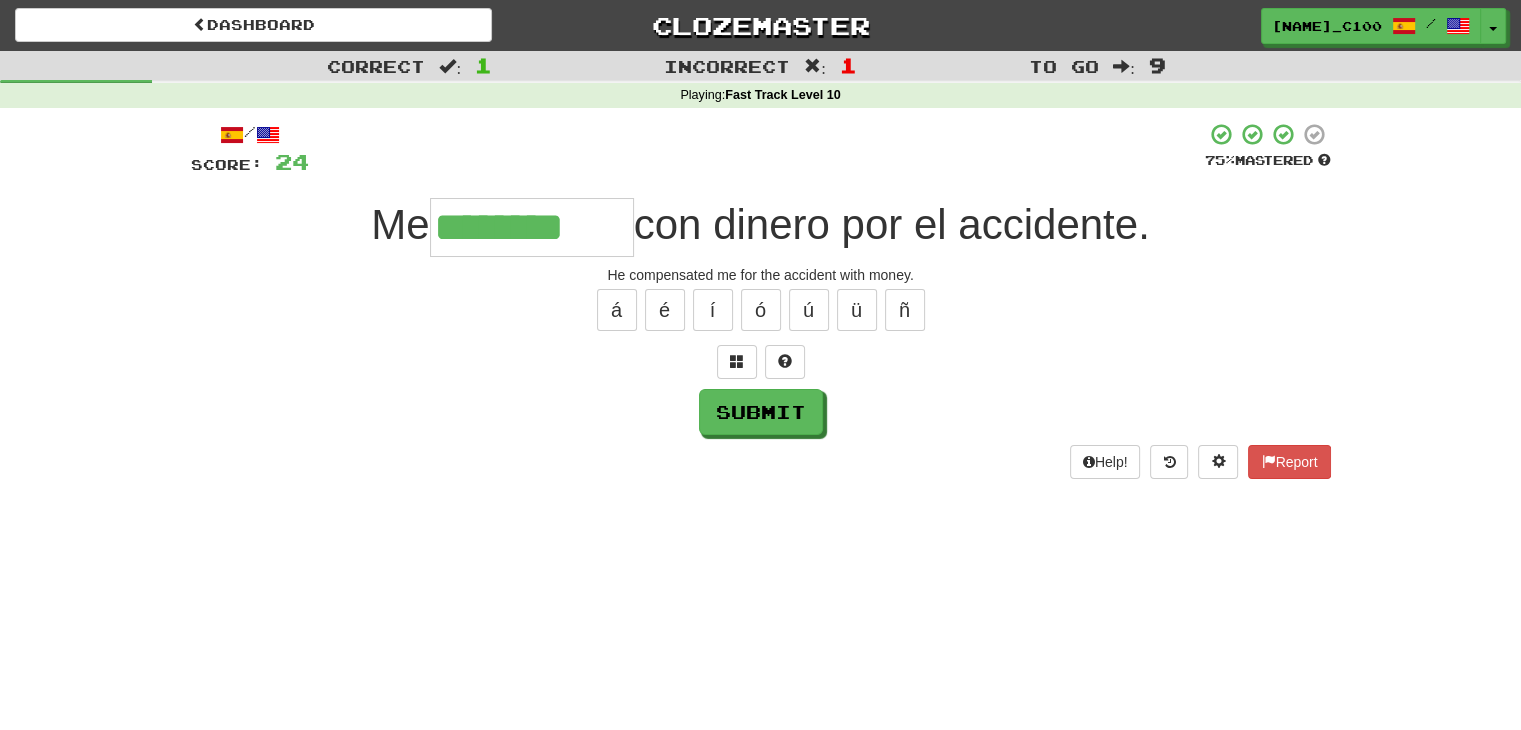 type on "********" 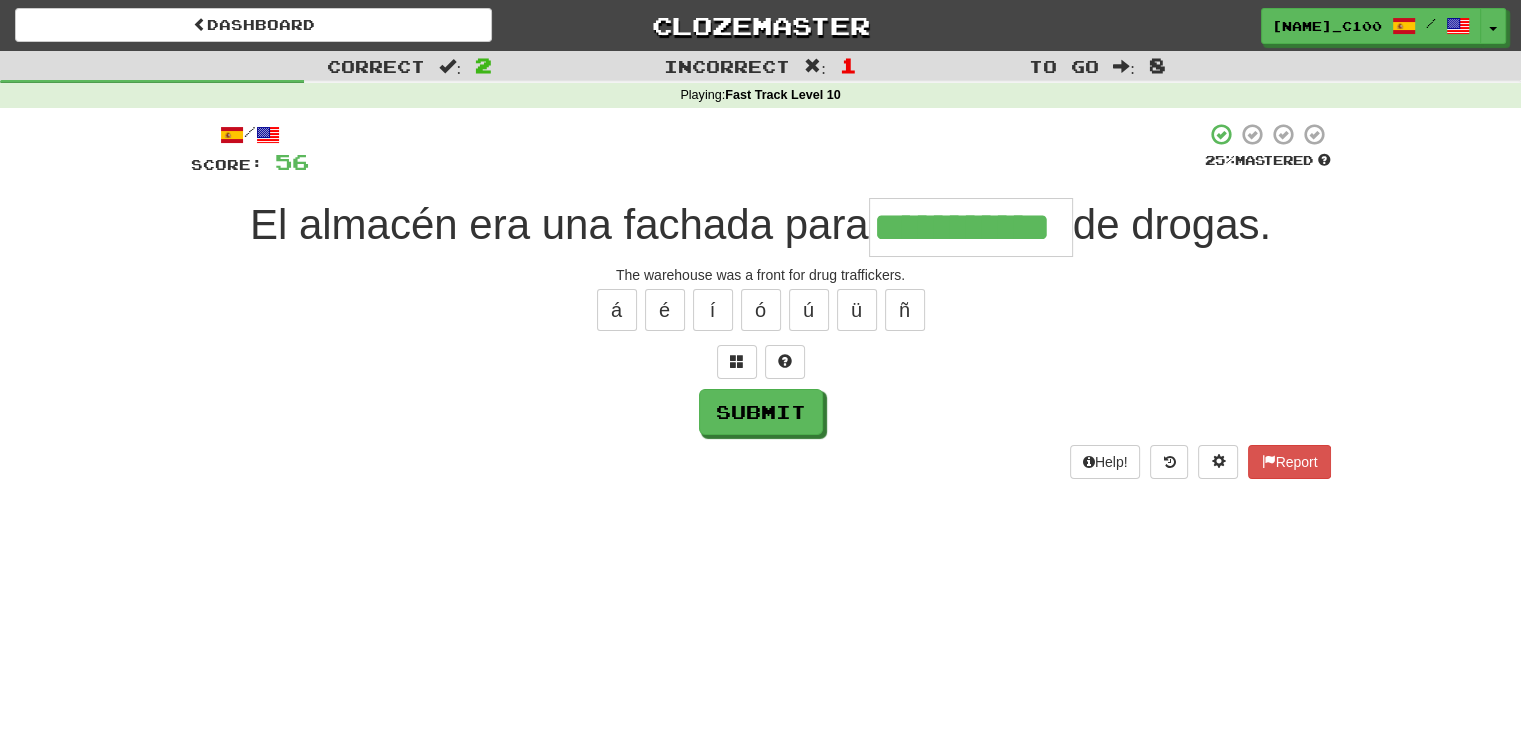 type on "**********" 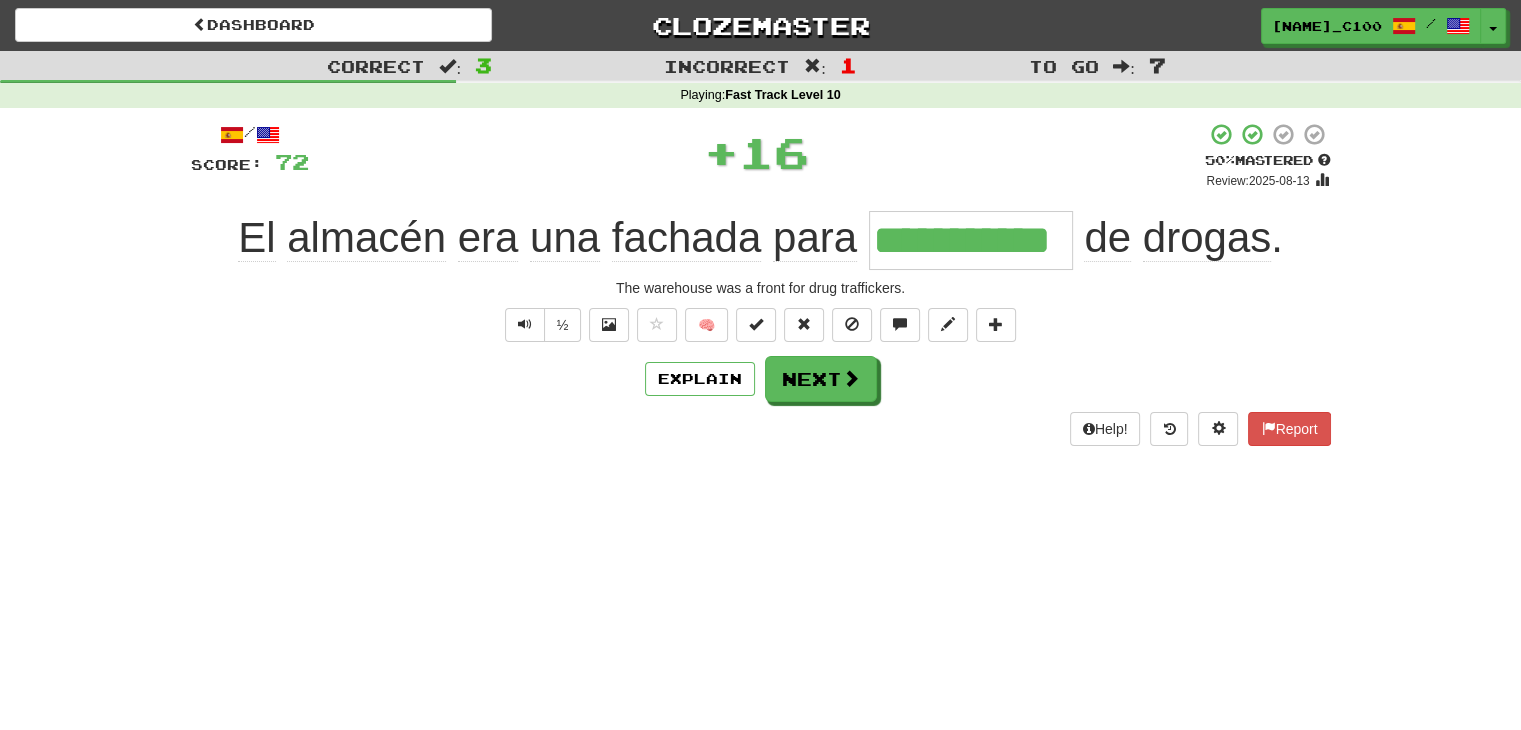 type 